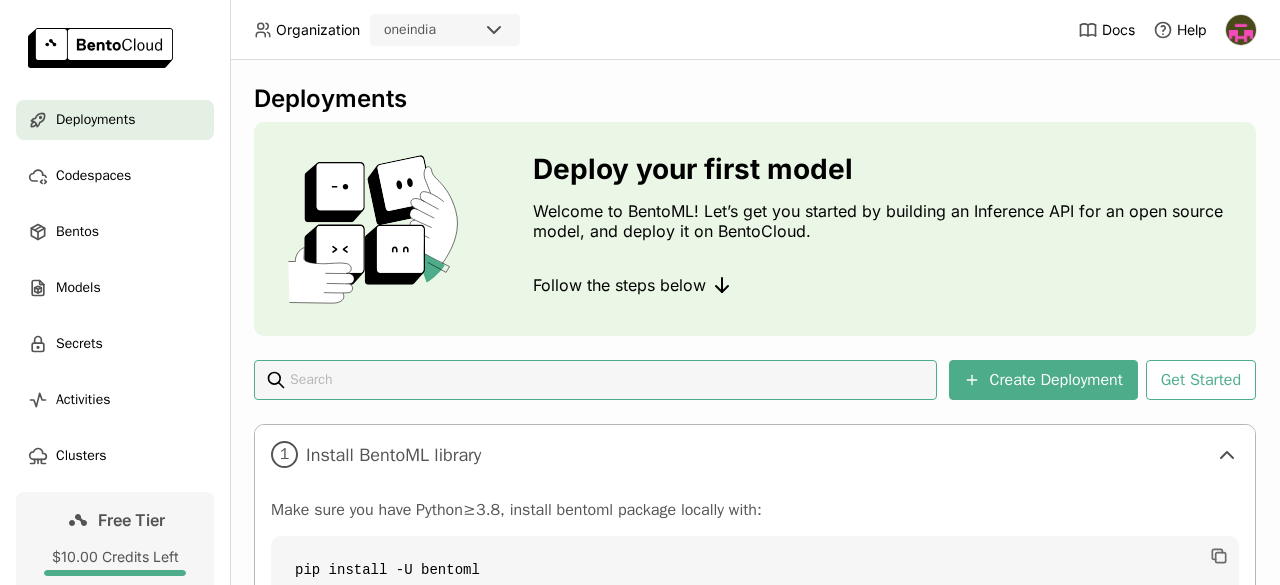 scroll, scrollTop: 0, scrollLeft: 0, axis: both 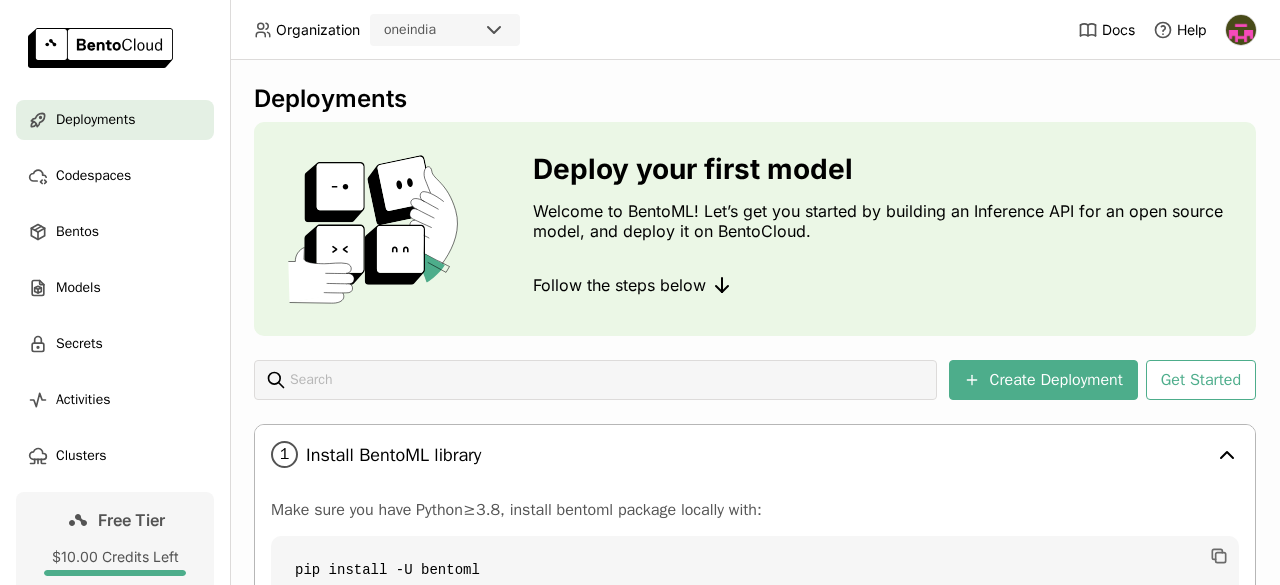 click on "1 Install BentoML library" at bounding box center (755, 454) 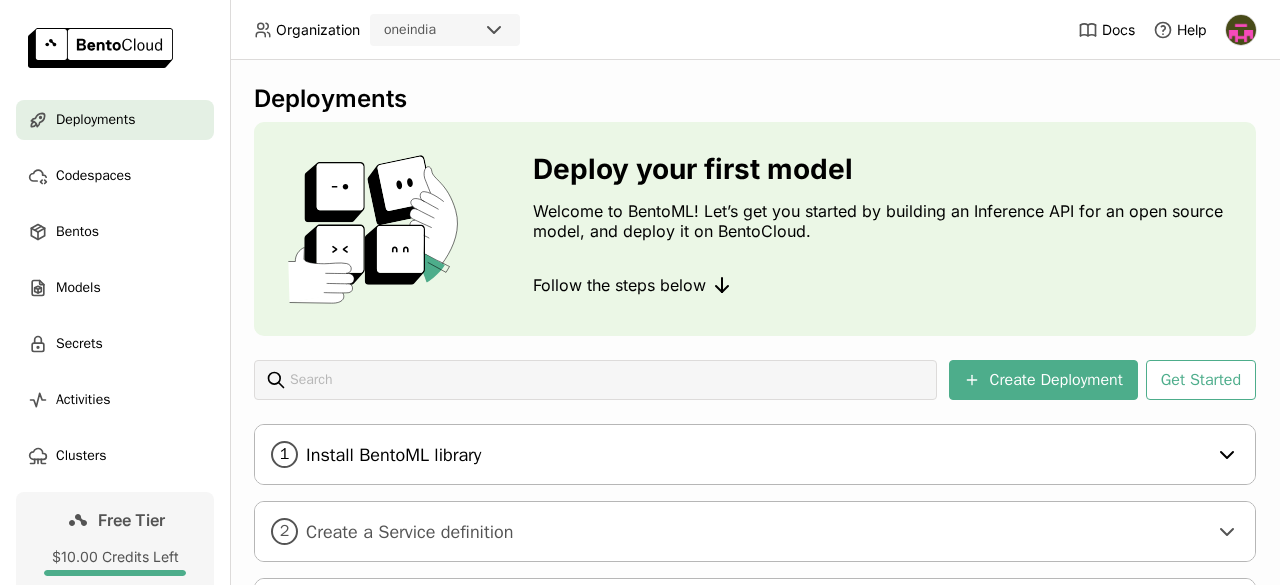 scroll, scrollTop: 120, scrollLeft: 0, axis: vertical 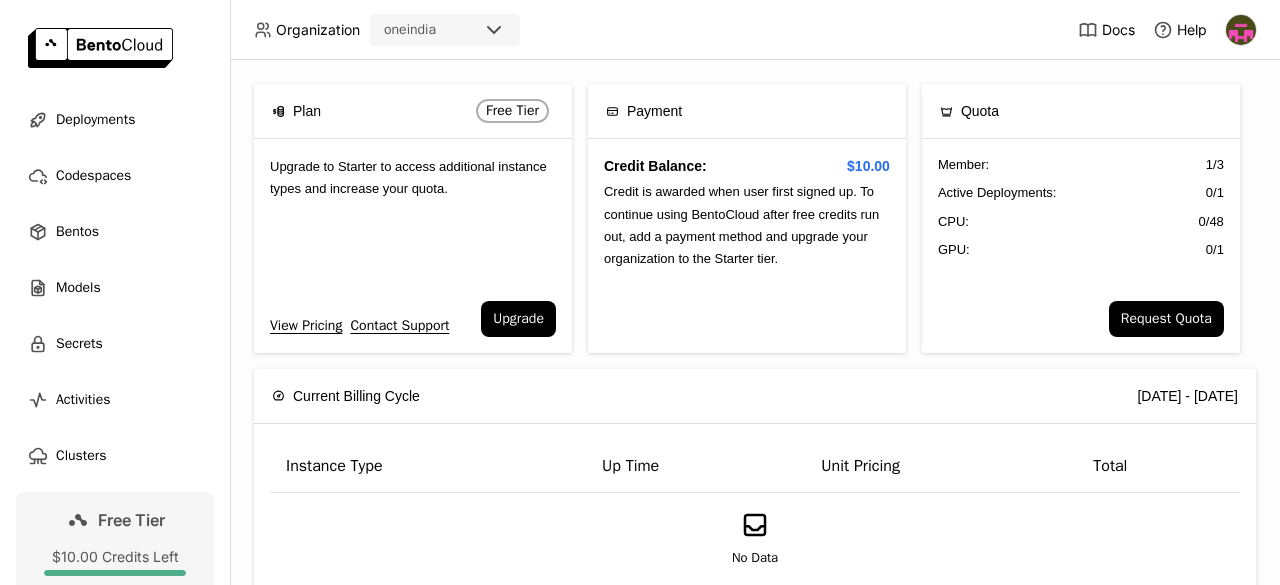 click at bounding box center (1241, 30) 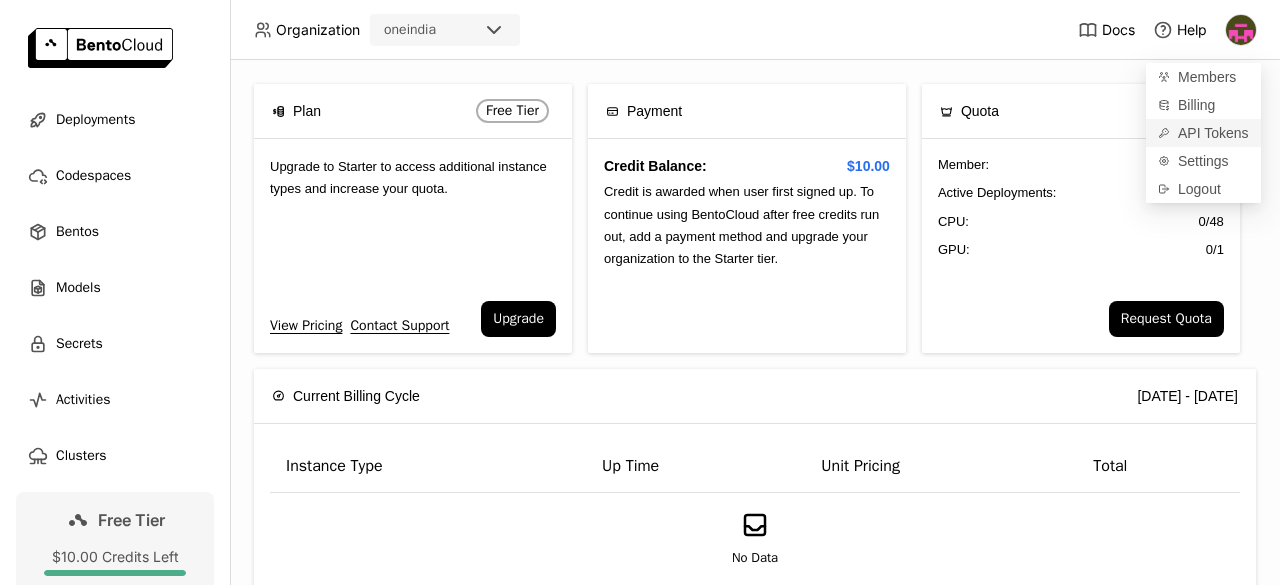 click on "API Tokens" at bounding box center (1213, 133) 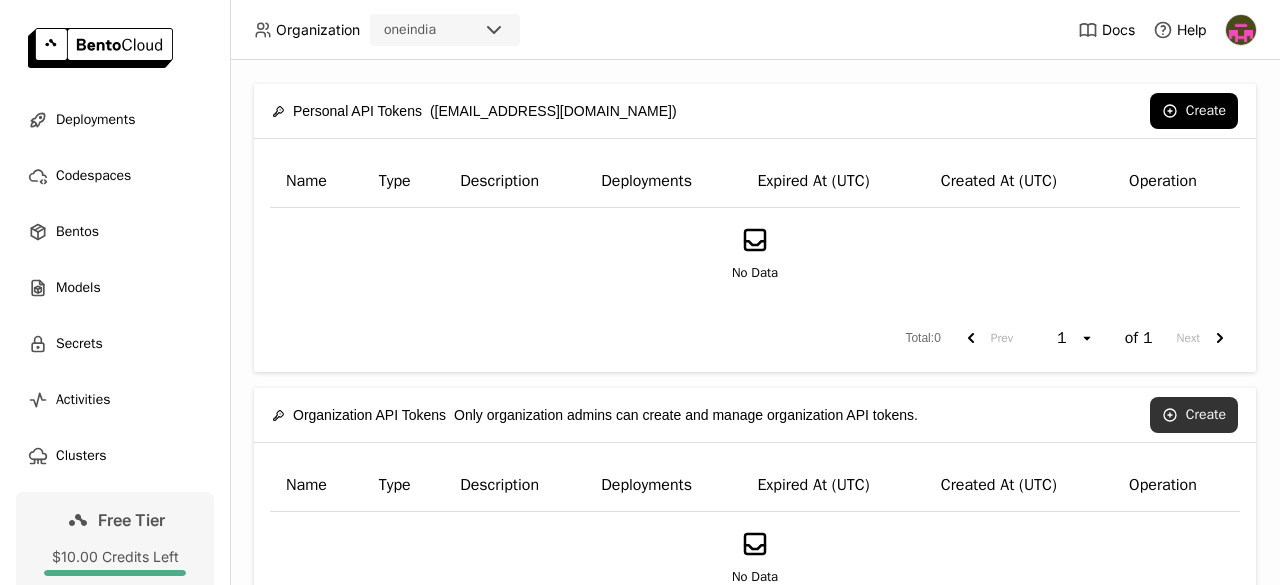 click on "Create" at bounding box center [1194, 415] 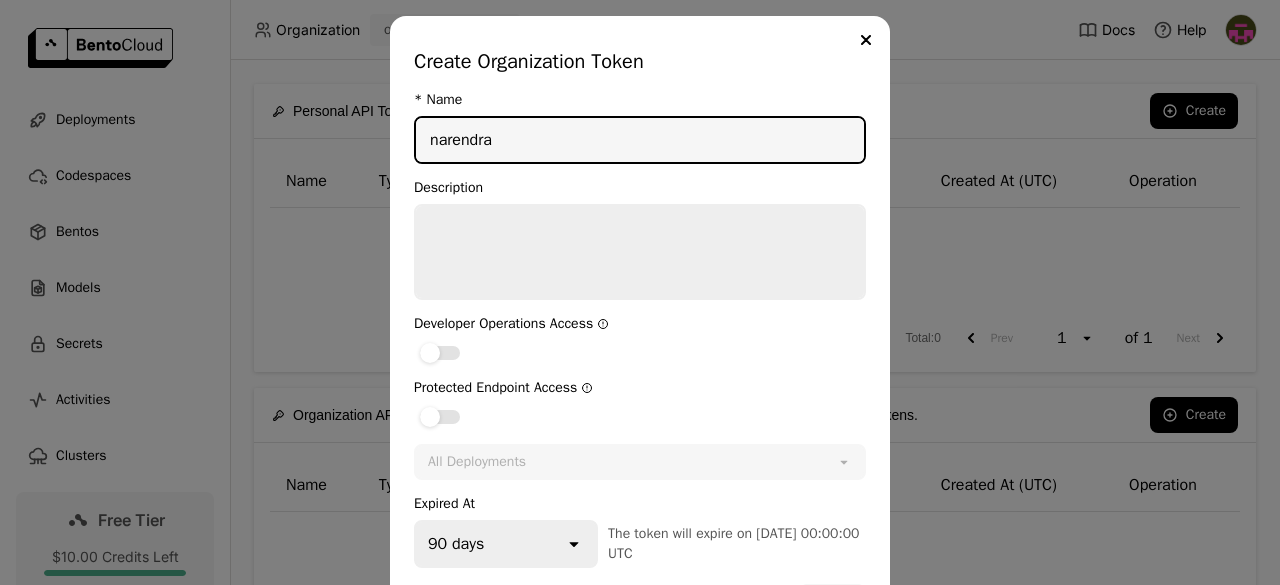 scroll, scrollTop: 70, scrollLeft: 0, axis: vertical 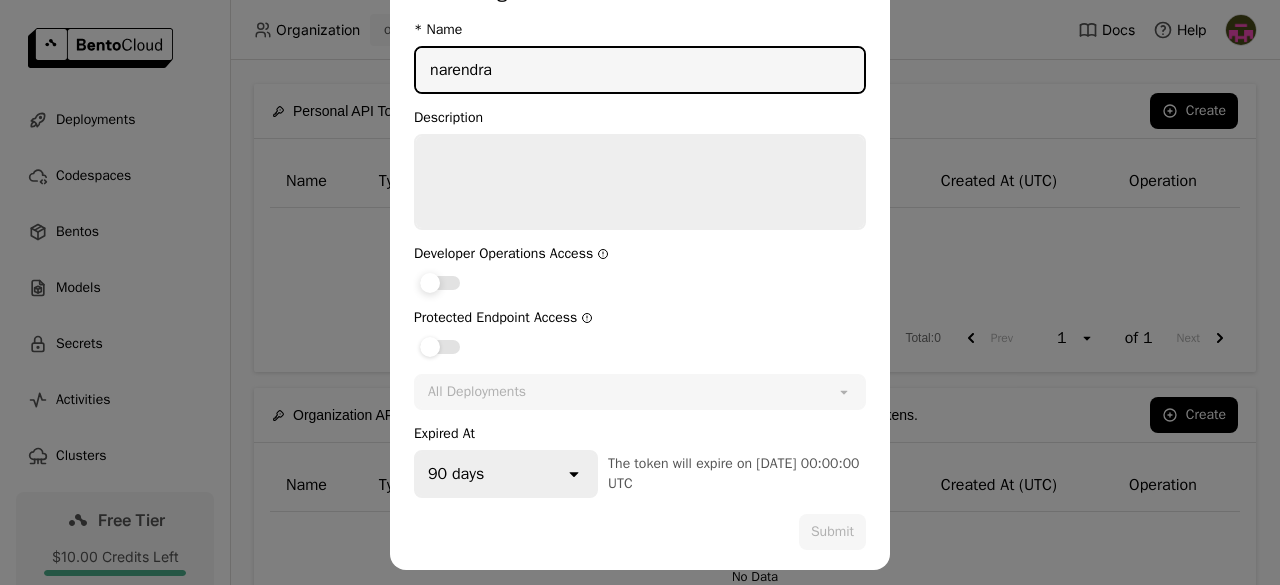 type on "narendra" 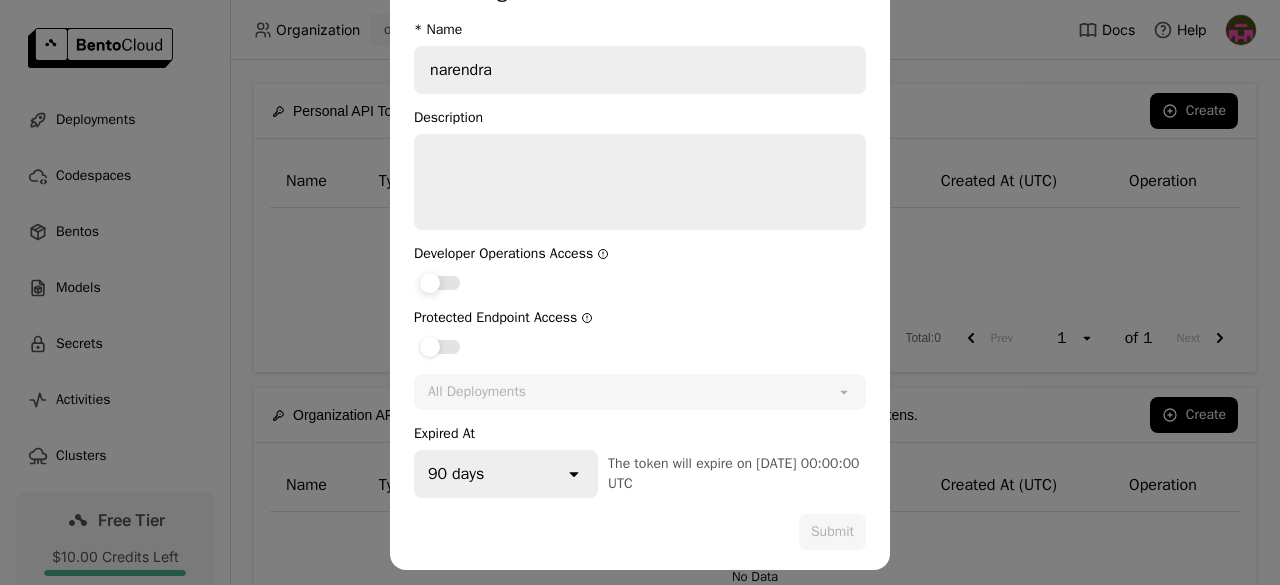 click at bounding box center (440, 283) 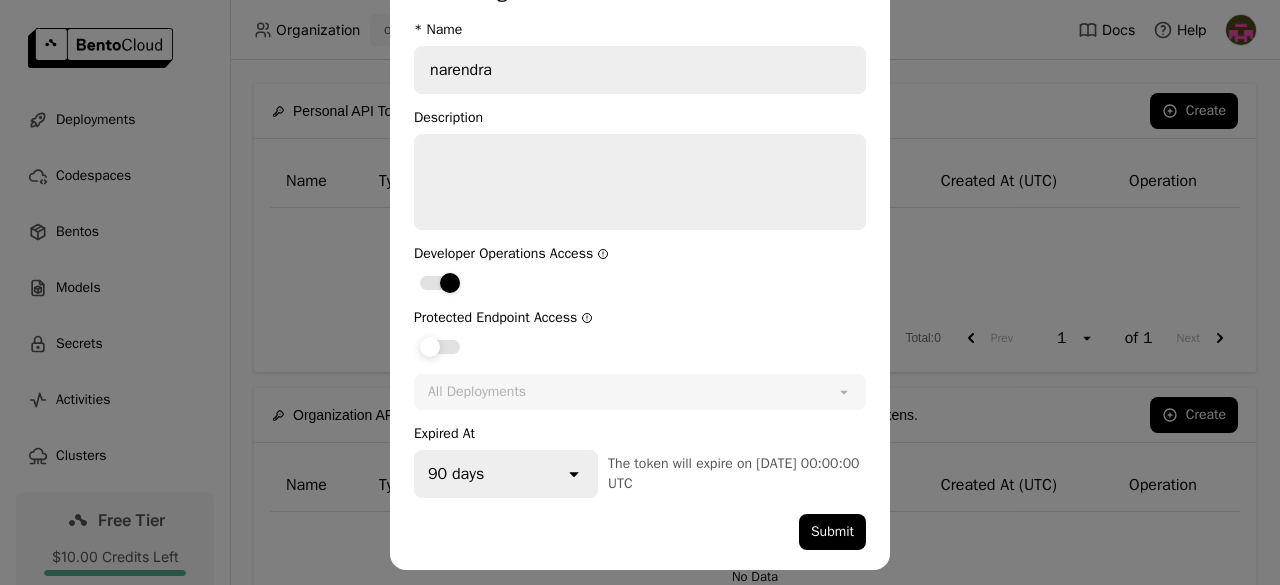 click at bounding box center [440, 347] 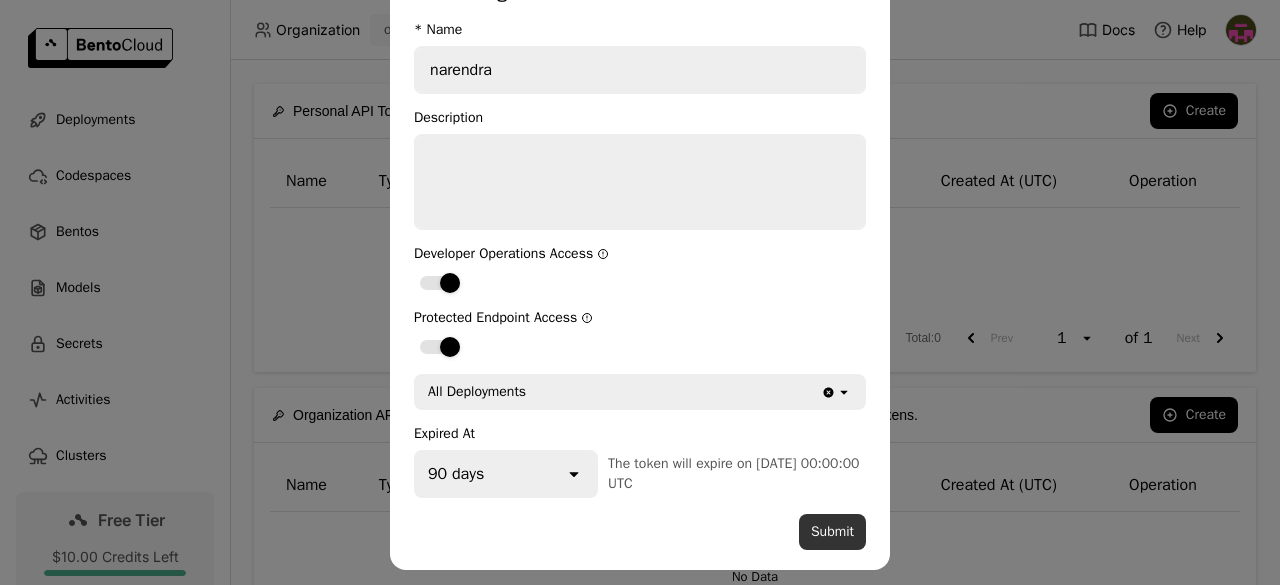 click on "Submit" at bounding box center (832, 532) 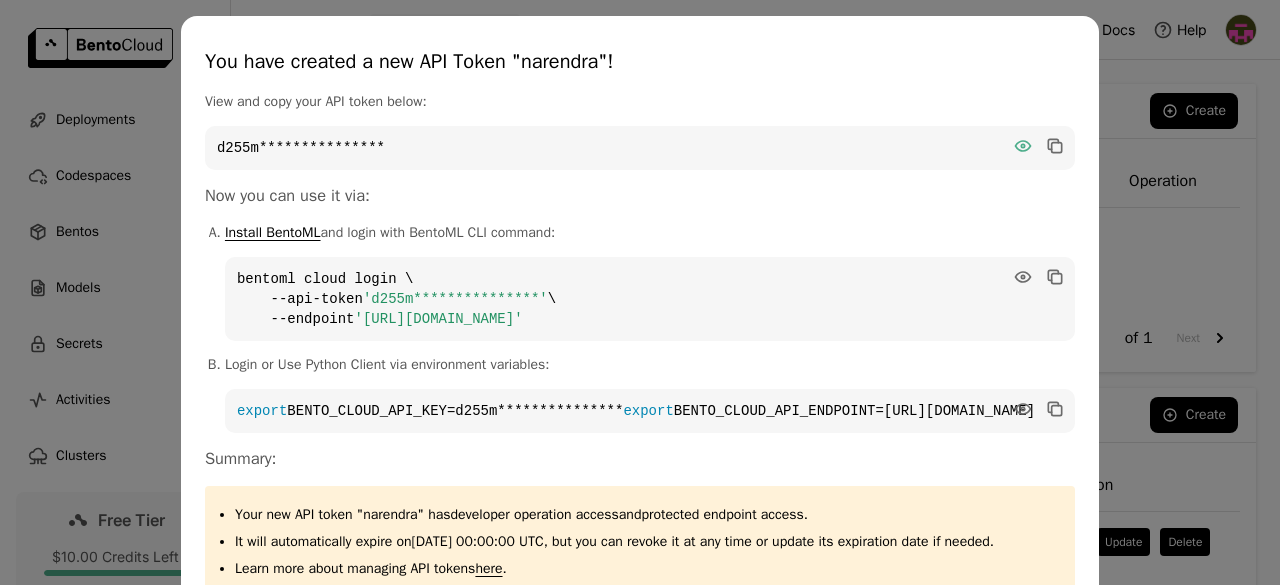 click 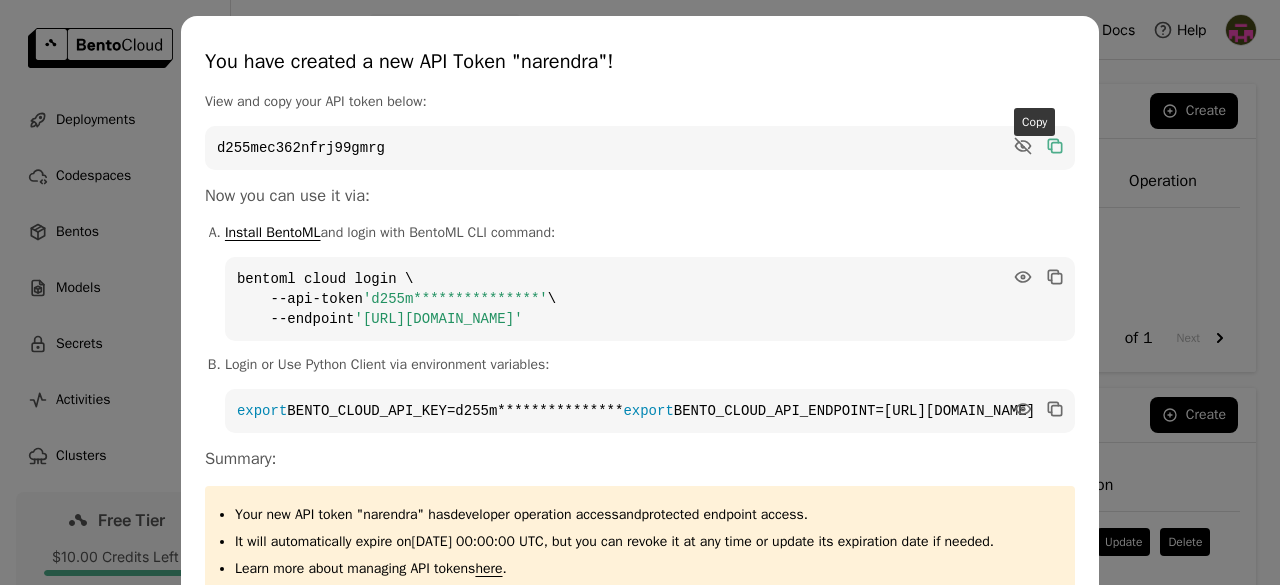 click 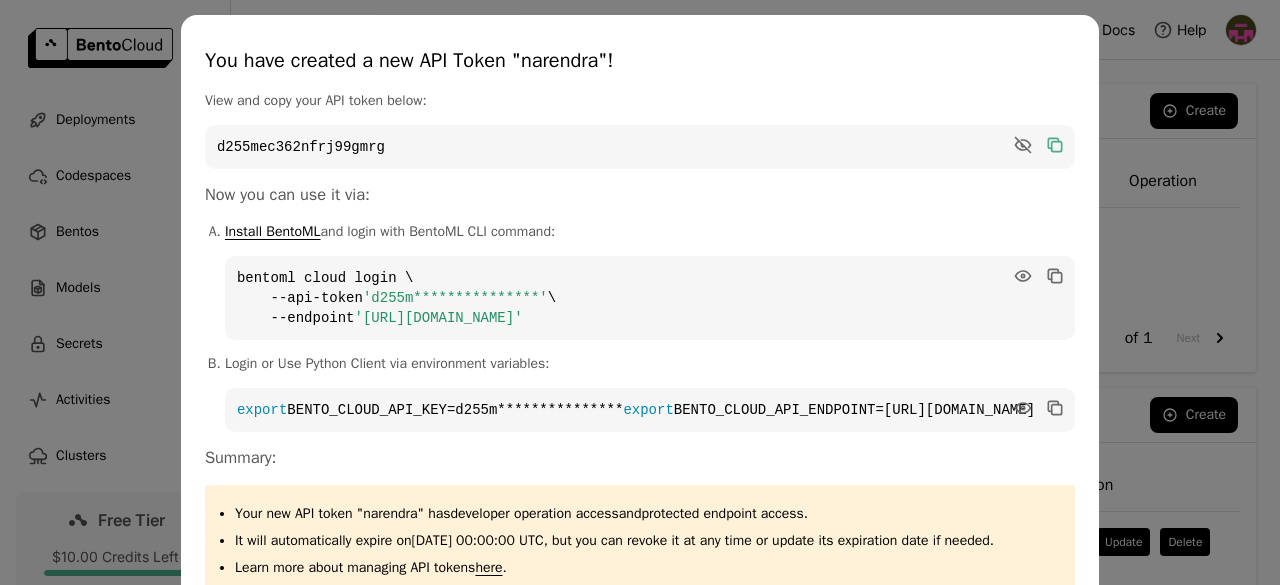 scroll, scrollTop: 140, scrollLeft: 0, axis: vertical 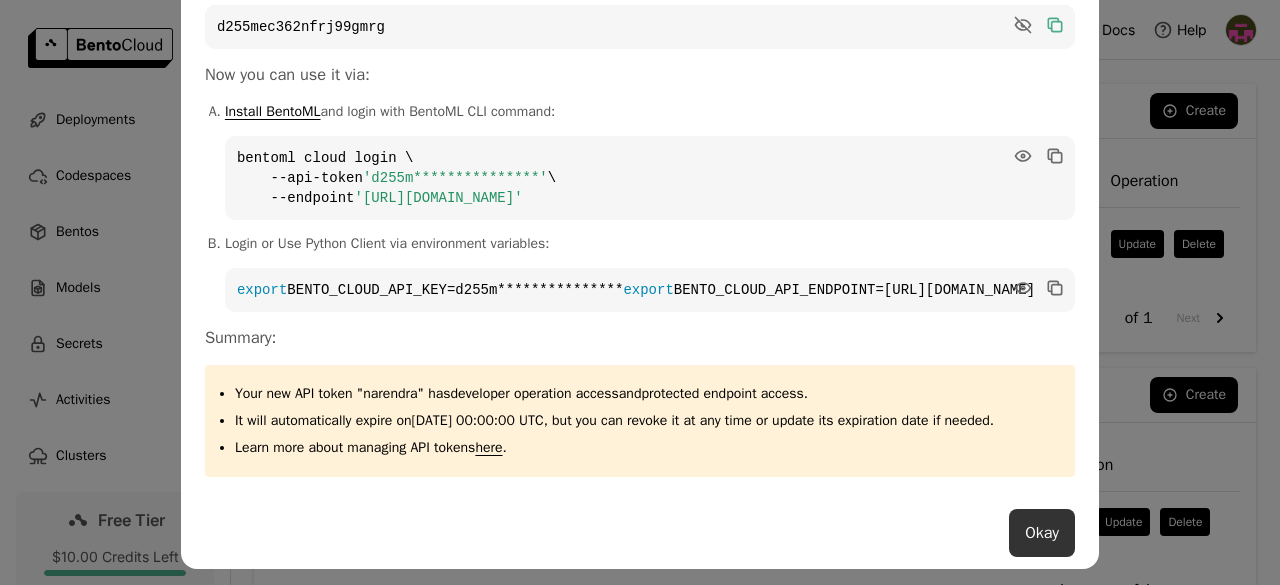 click on "Okay" at bounding box center (1042, 533) 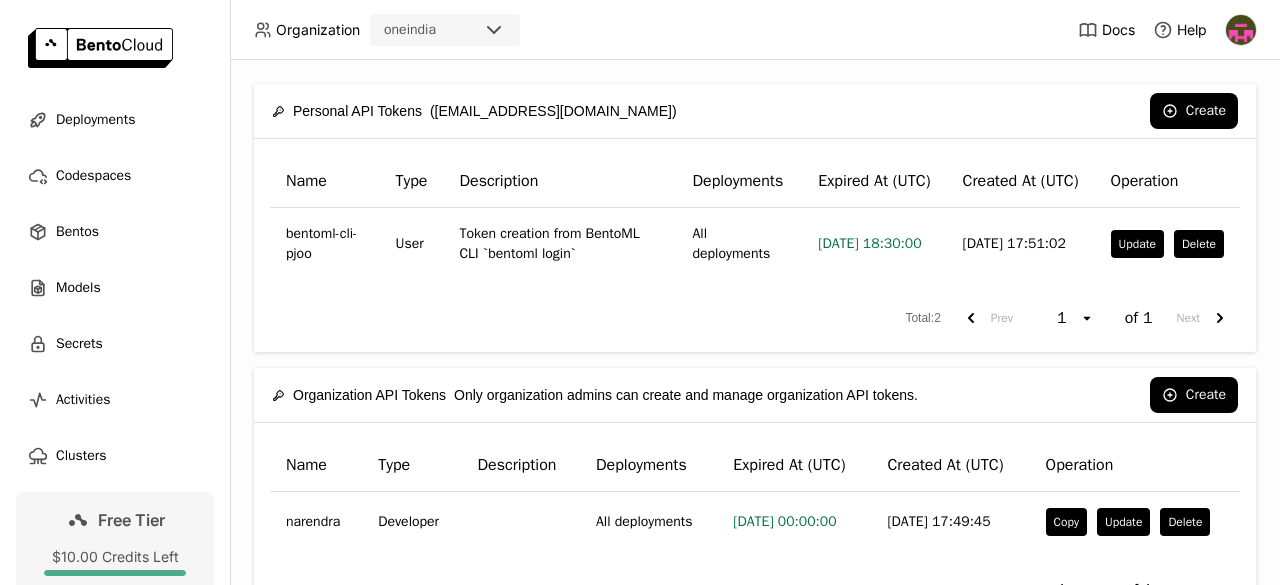 scroll, scrollTop: 97, scrollLeft: 0, axis: vertical 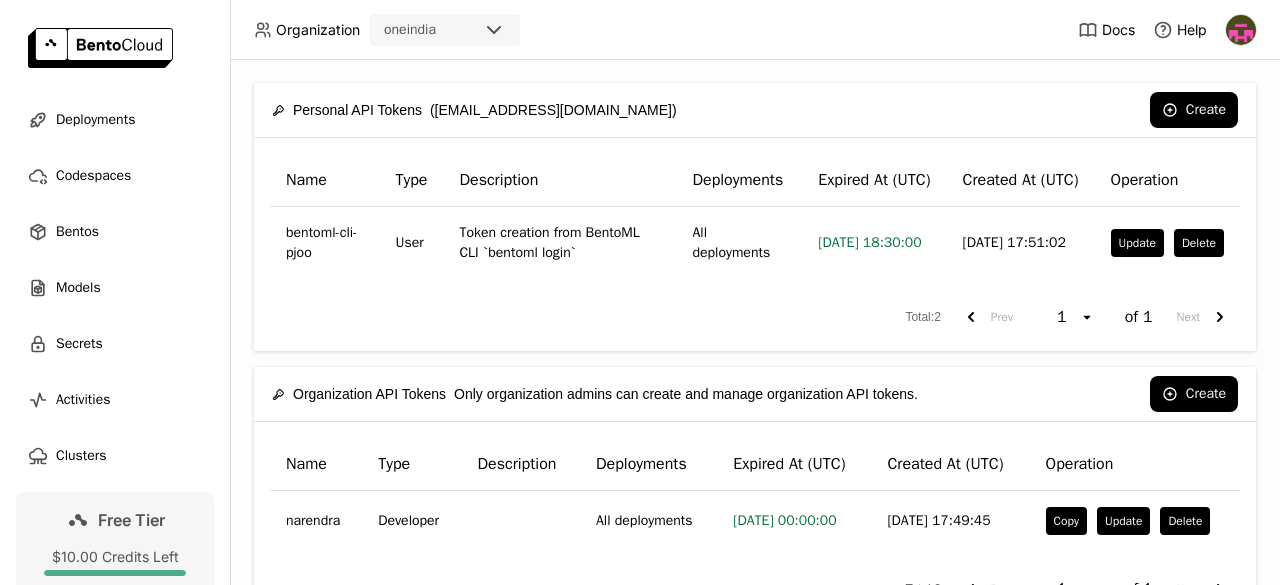click at bounding box center [1241, 30] 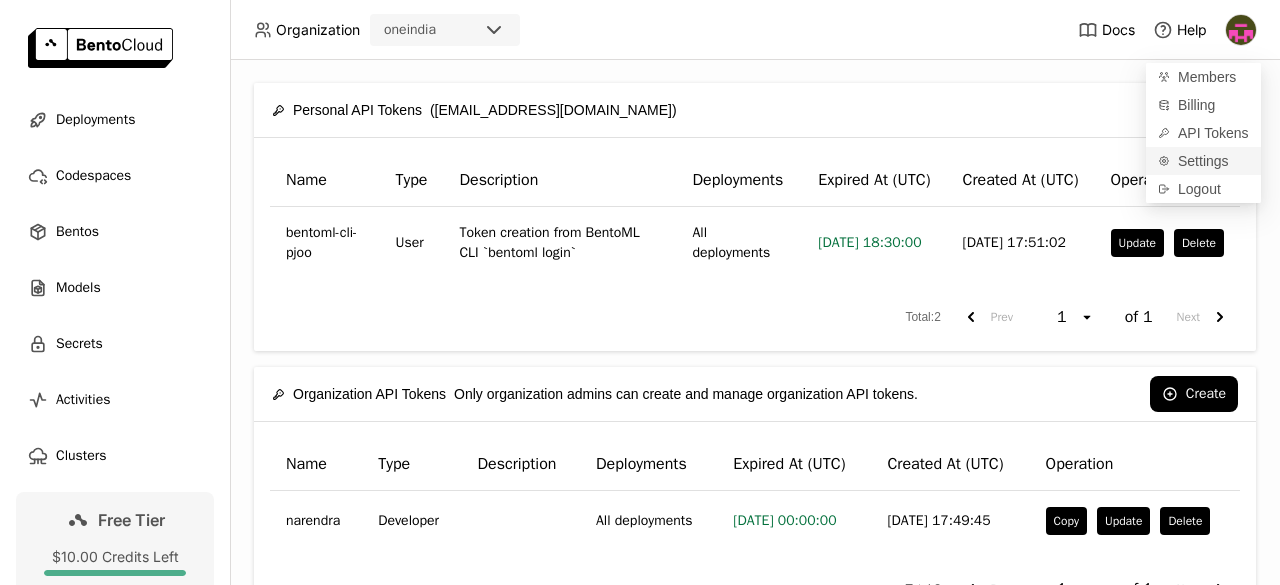 click on "Settings" at bounding box center [1203, 161] 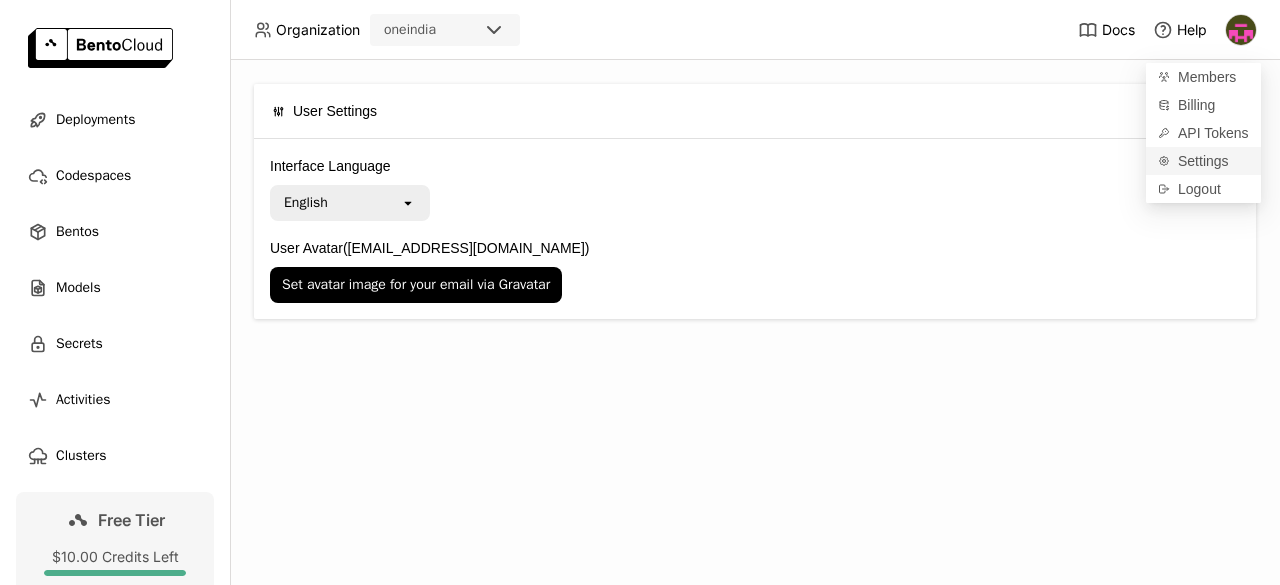 scroll, scrollTop: 0, scrollLeft: 0, axis: both 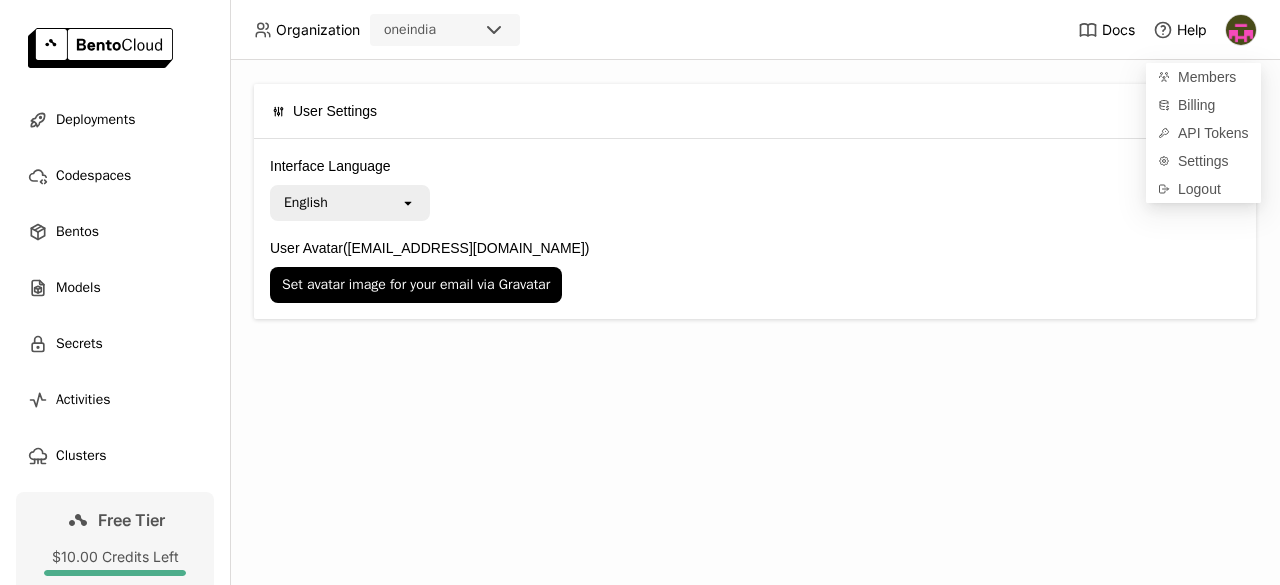 click on "User Settings" at bounding box center [324, 111] 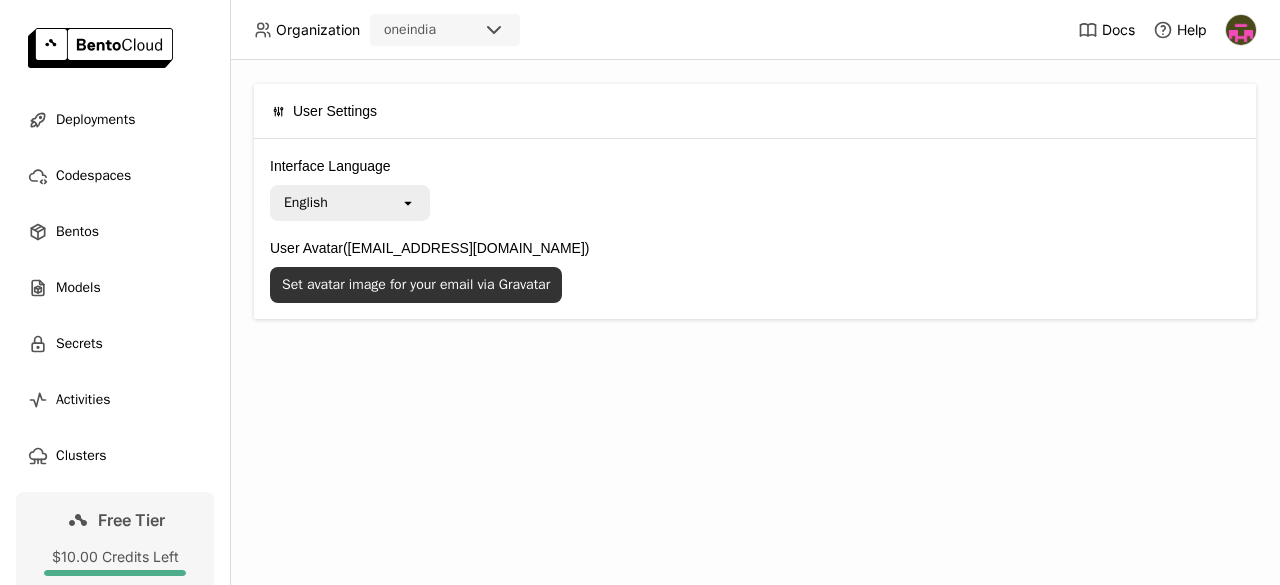click on "Set avatar image for your email via Gravatar" at bounding box center [416, 285] 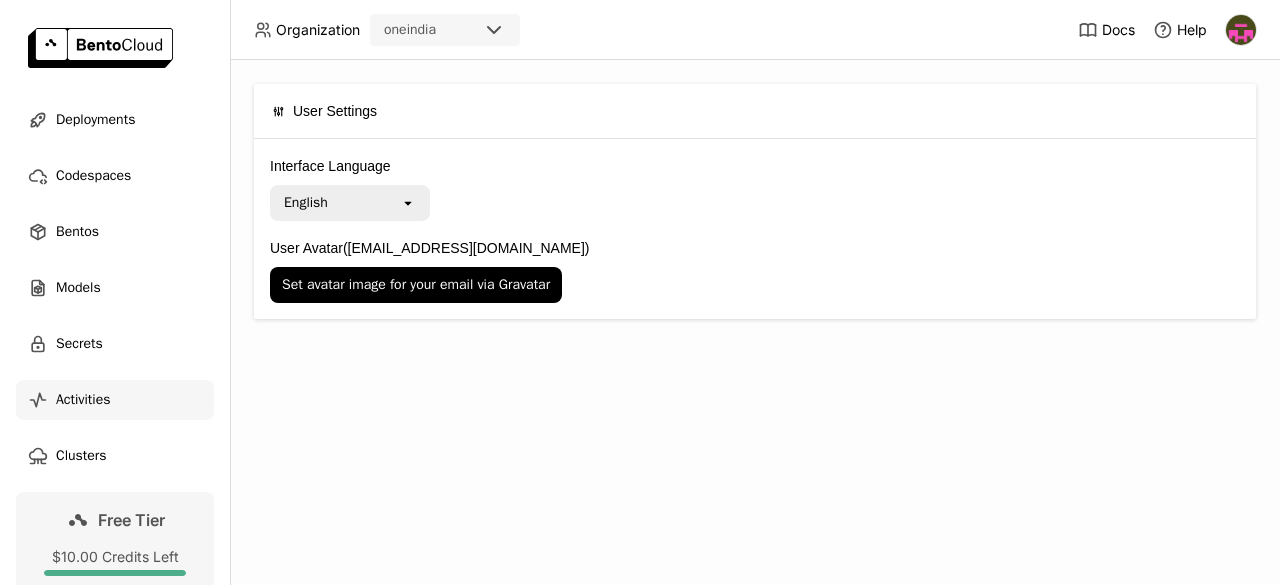scroll, scrollTop: 154, scrollLeft: 0, axis: vertical 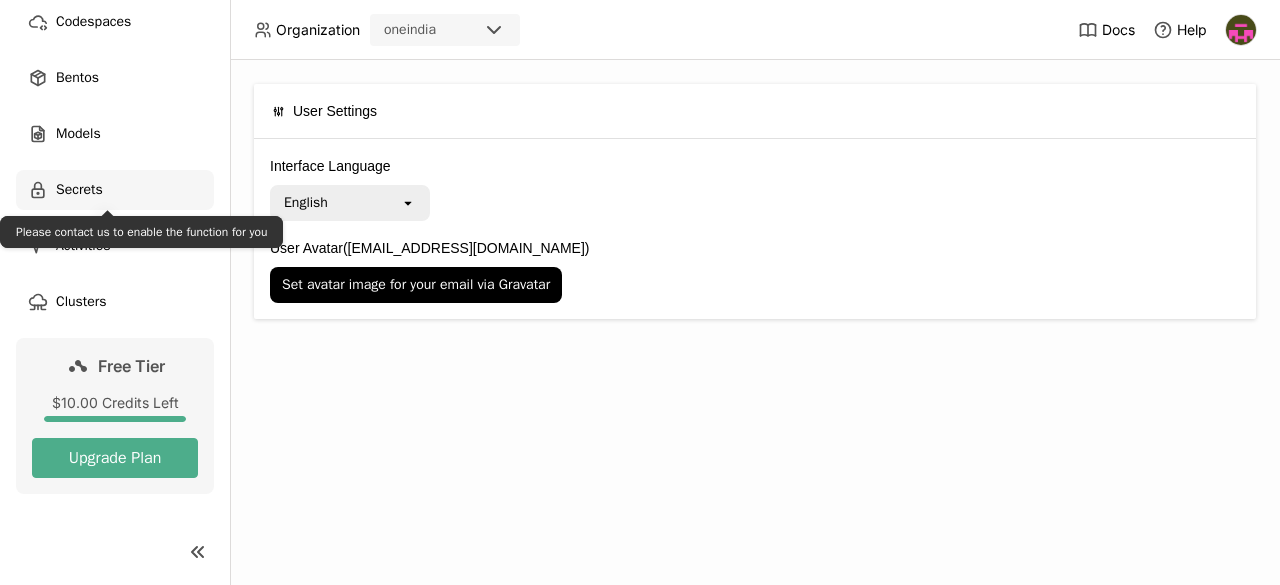 click on "Secrets" at bounding box center [115, 190] 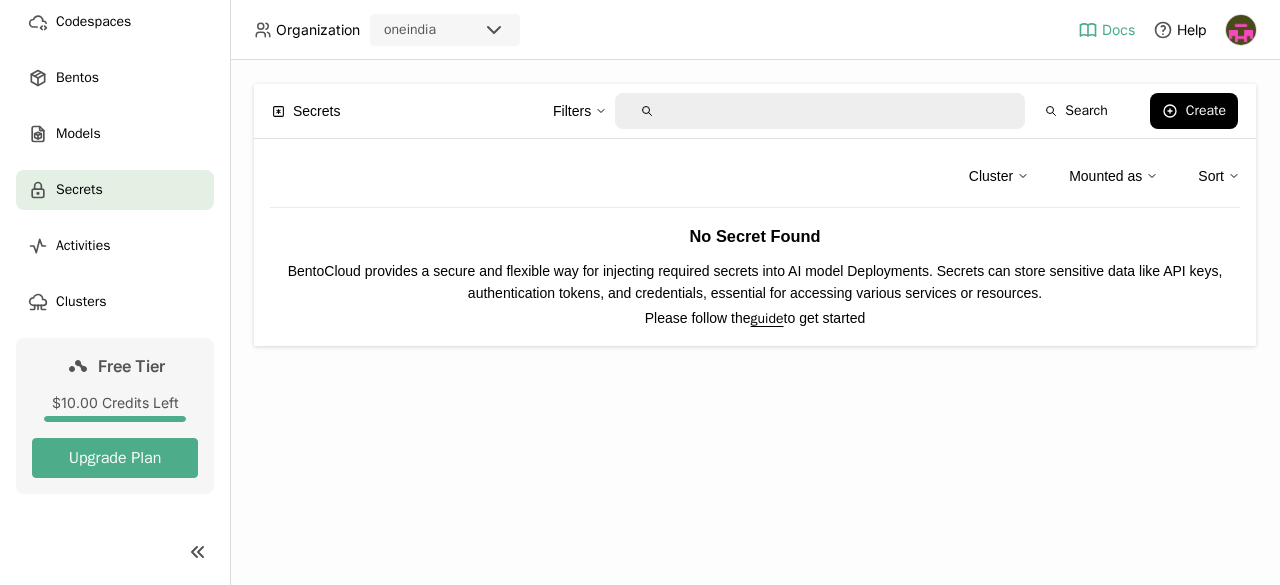 click on "Docs" at bounding box center [1106, 30] 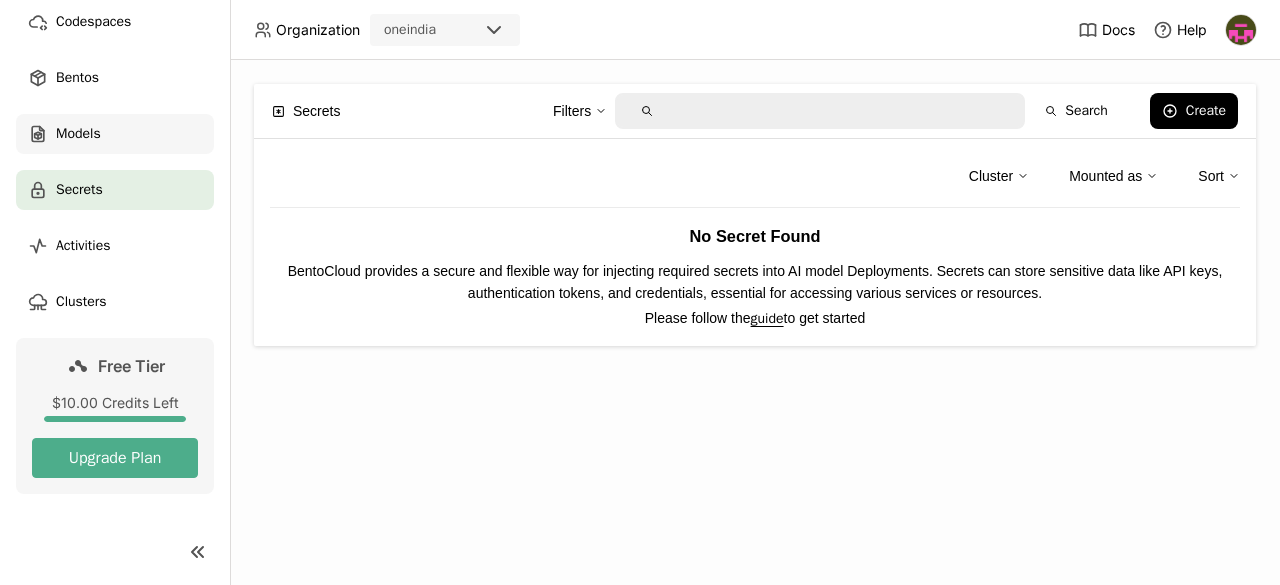 scroll, scrollTop: 0, scrollLeft: 0, axis: both 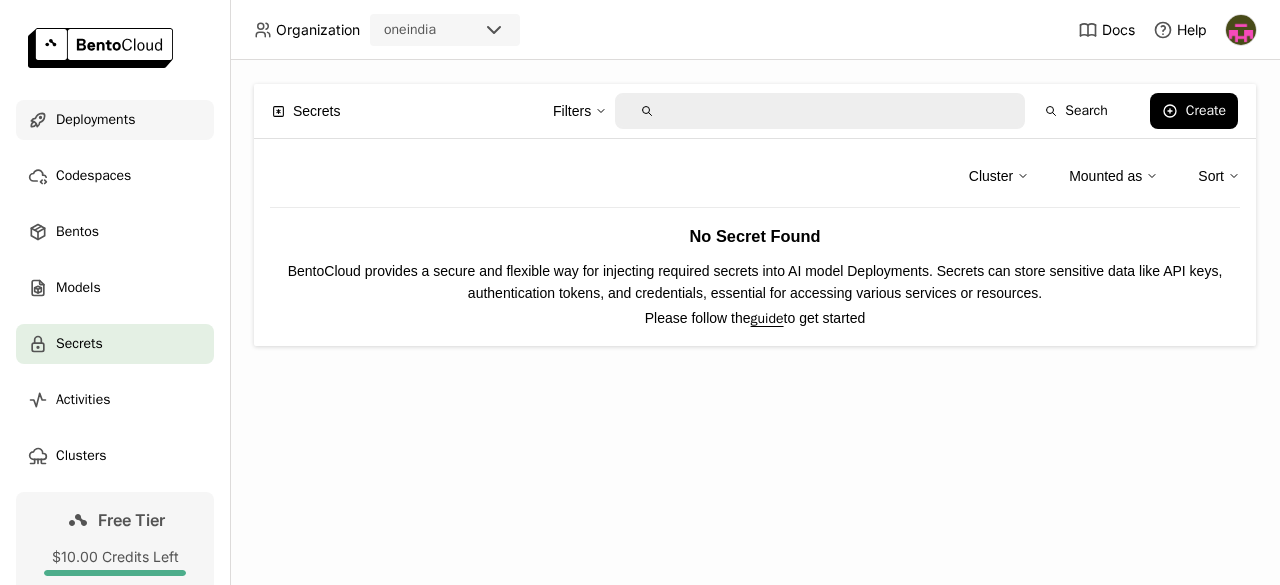 click on "Deployments" at bounding box center (95, 120) 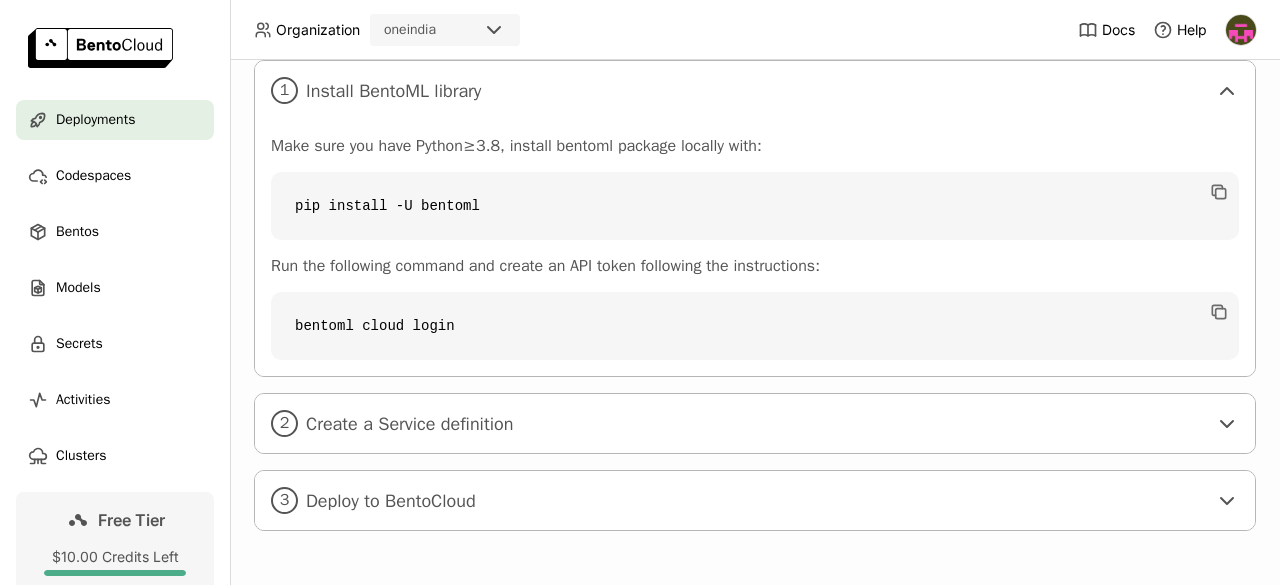 scroll, scrollTop: 376, scrollLeft: 0, axis: vertical 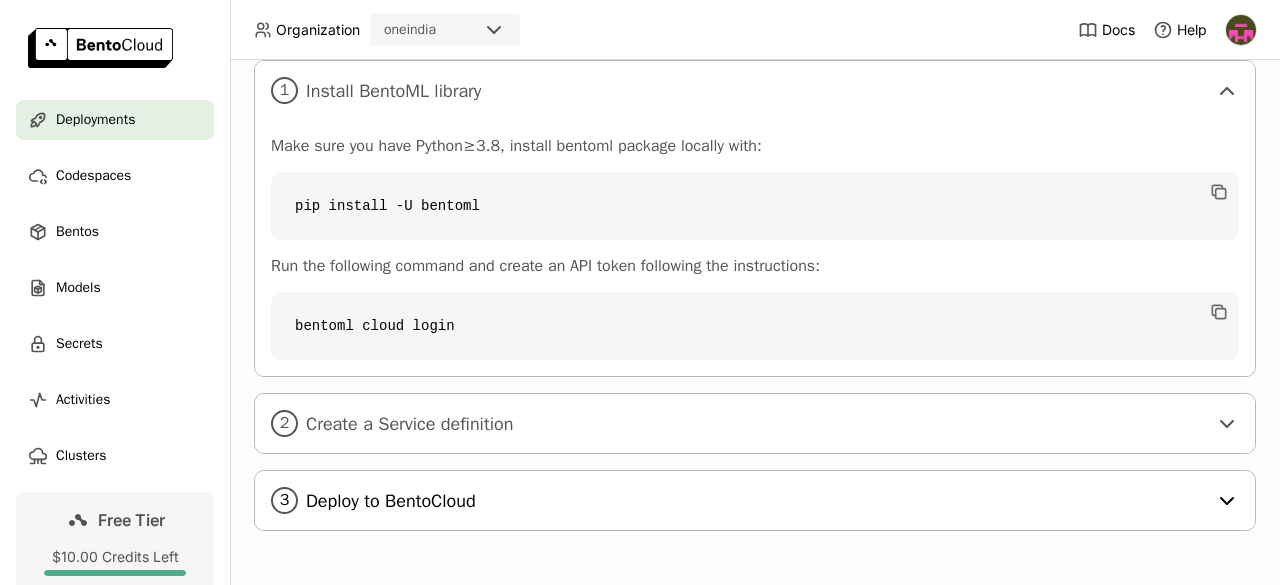 click on "Deploy to BentoCloud" at bounding box center (756, 501) 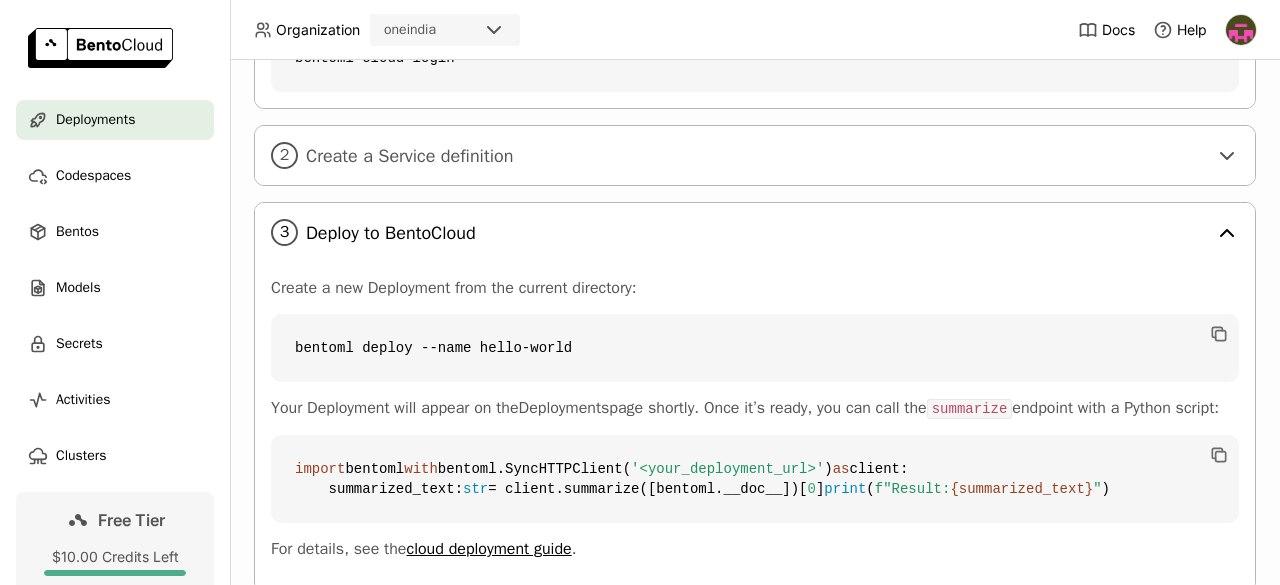 scroll, scrollTop: 628, scrollLeft: 0, axis: vertical 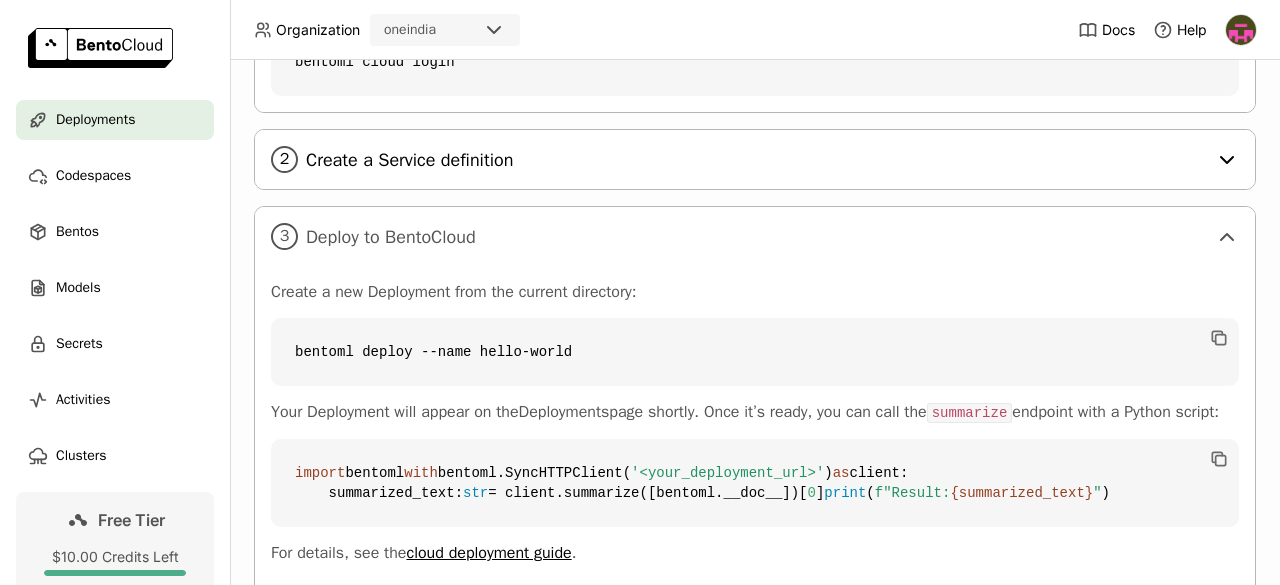 click on "2 Create a Service definition" at bounding box center (755, 159) 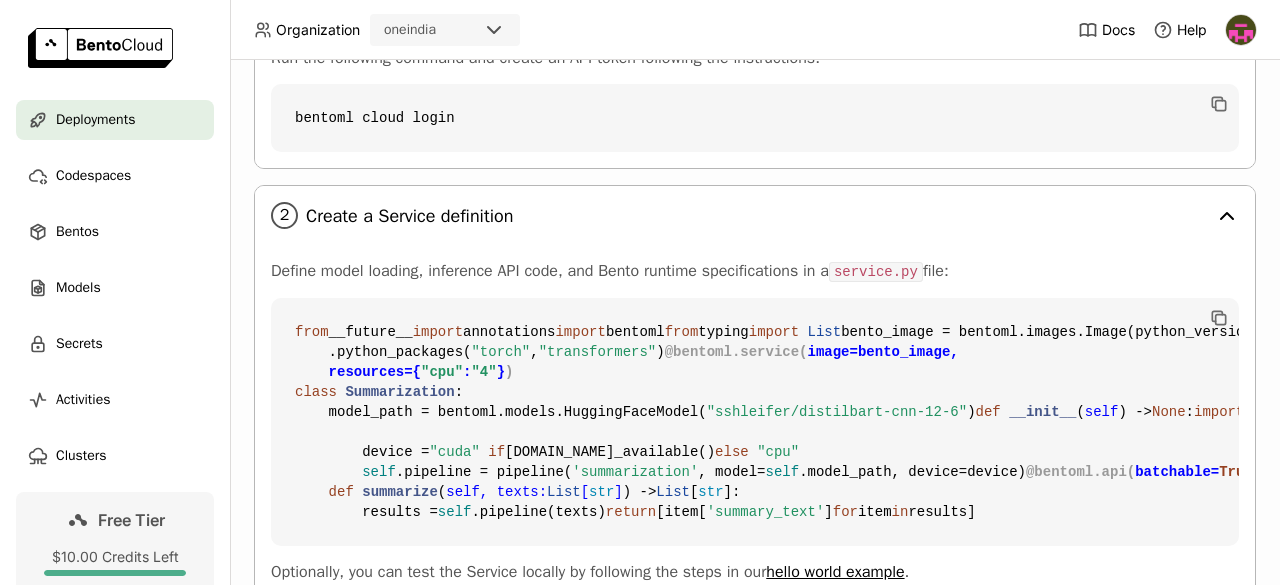 scroll, scrollTop: 570, scrollLeft: 0, axis: vertical 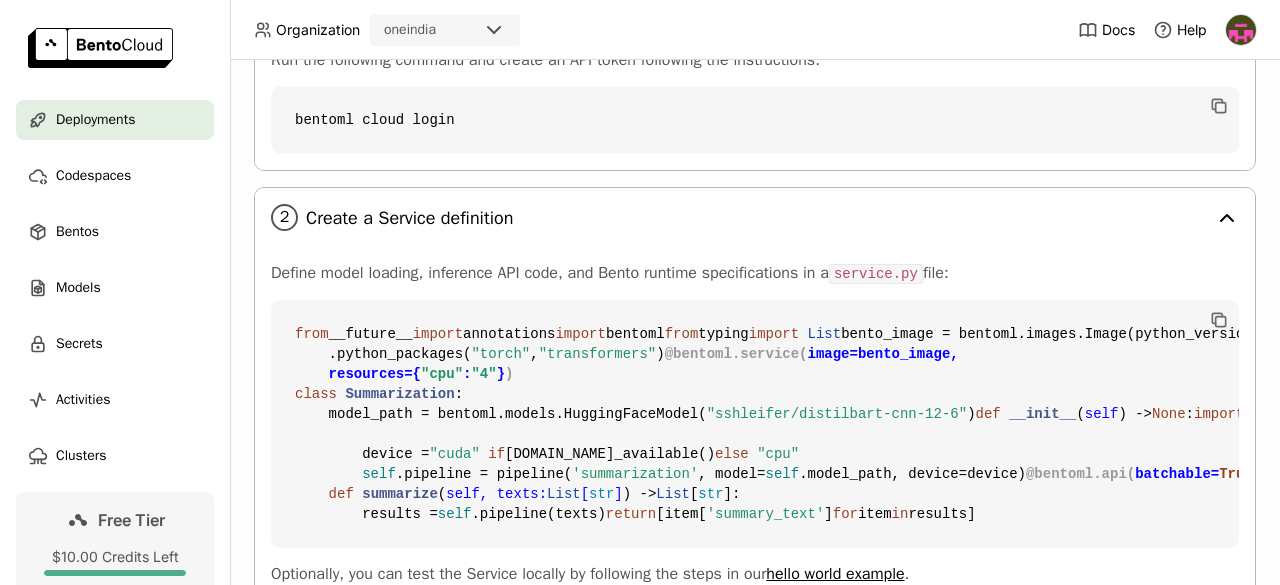 click on "Create a Service definition" at bounding box center (756, 218) 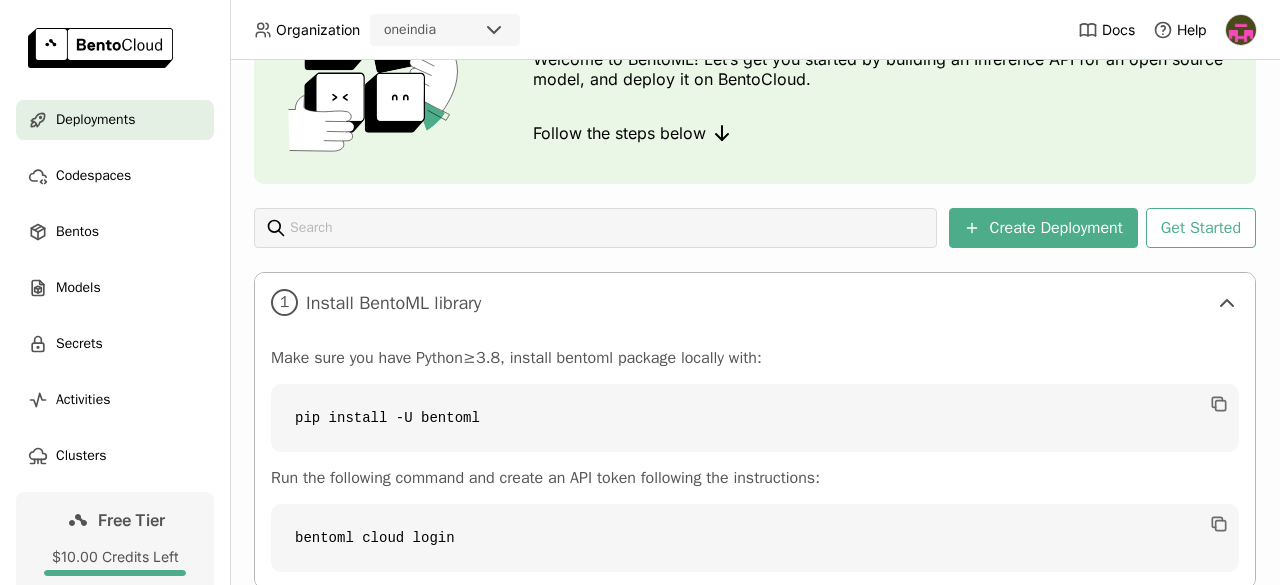 scroll, scrollTop: 148, scrollLeft: 0, axis: vertical 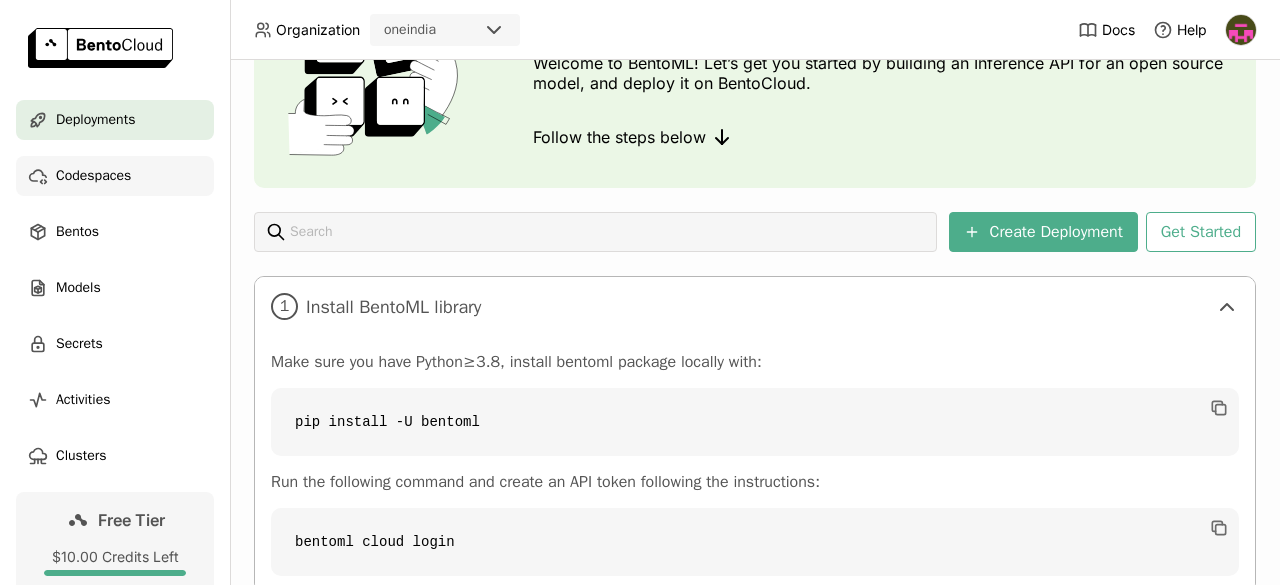 click on "Codespaces" at bounding box center (93, 176) 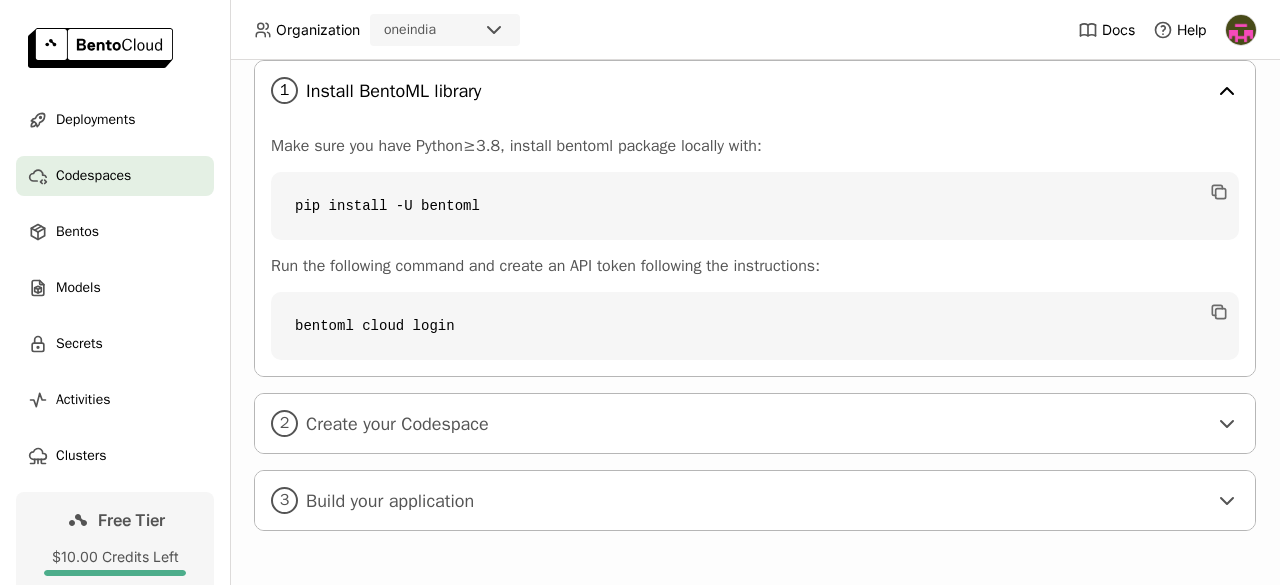 scroll, scrollTop: 373, scrollLeft: 0, axis: vertical 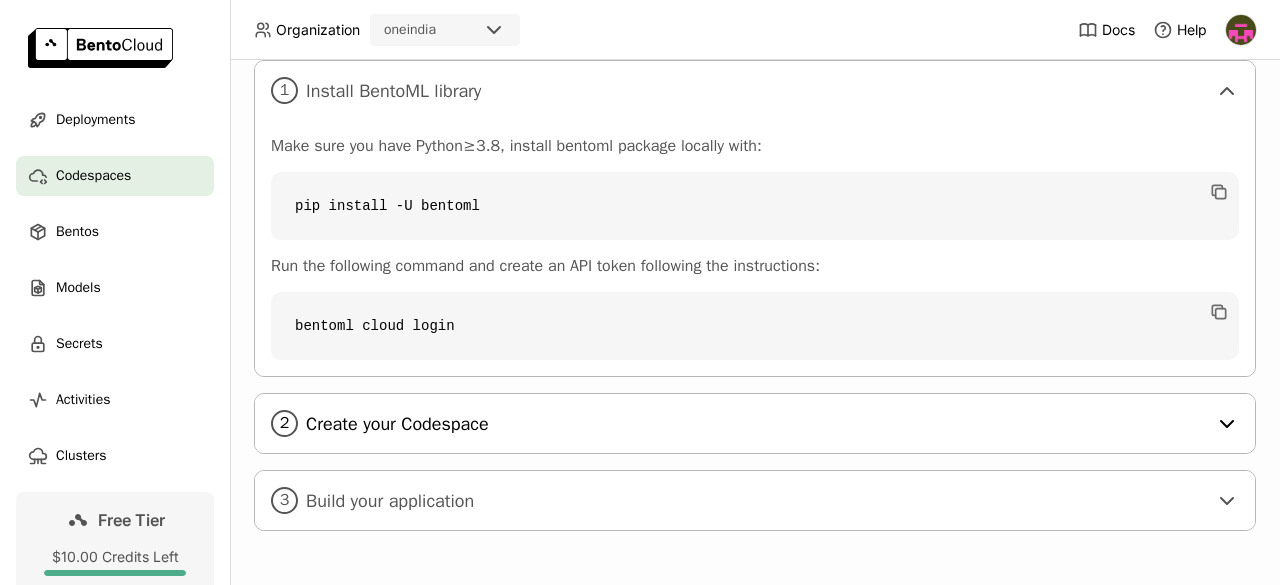 click on "Create your Codespace" at bounding box center [756, 424] 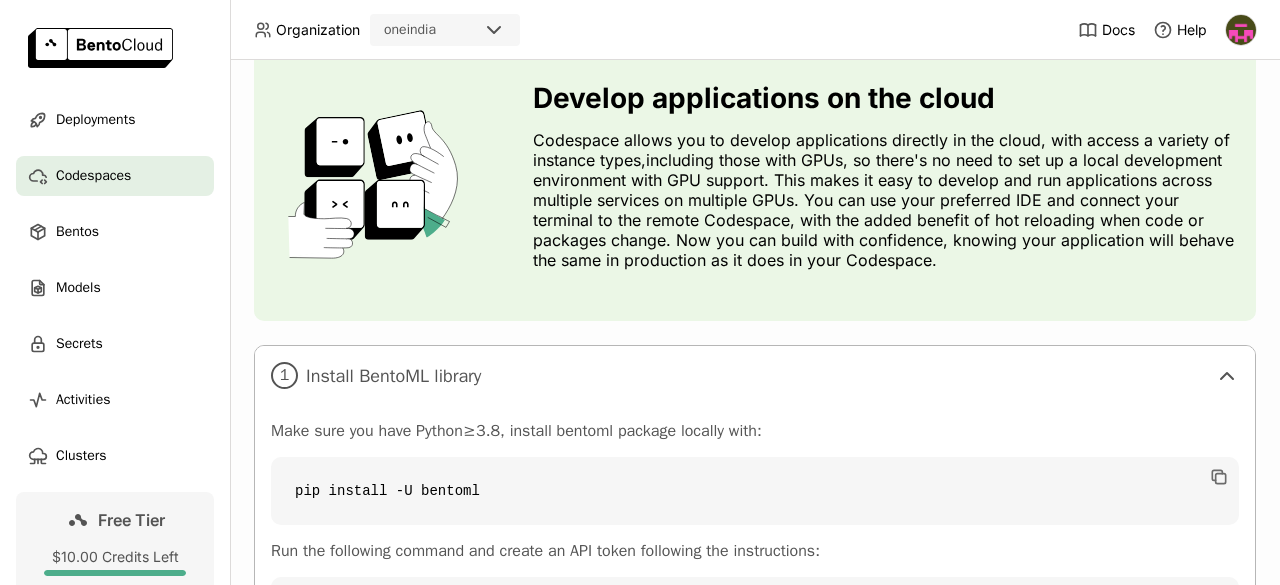 scroll, scrollTop: 0, scrollLeft: 0, axis: both 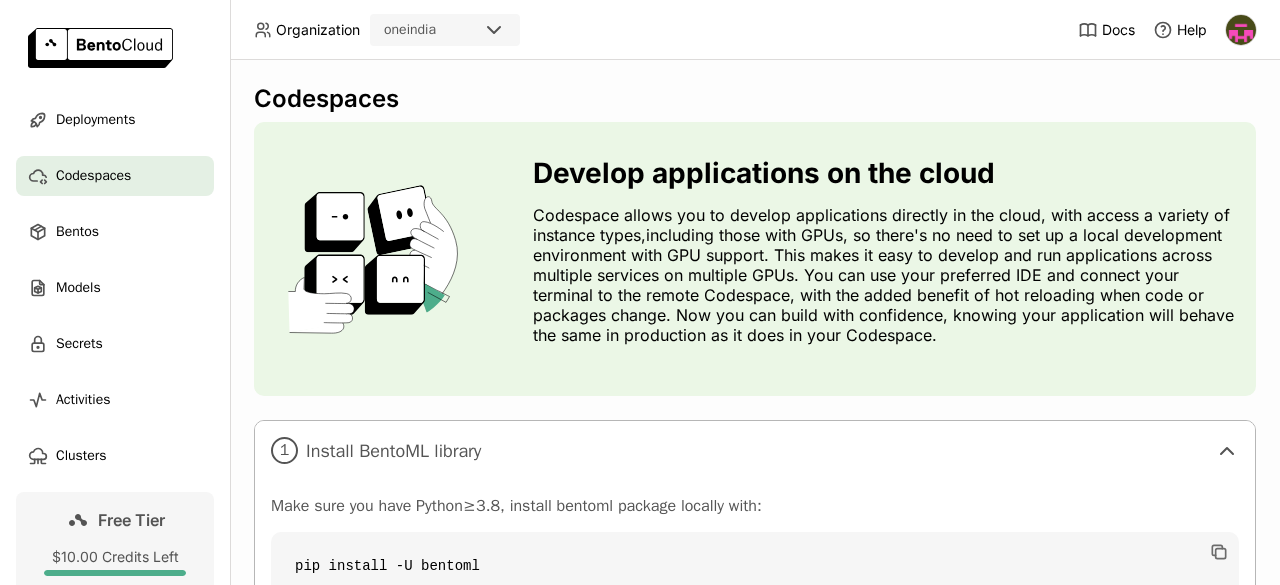 click on "Organization" at bounding box center [318, 30] 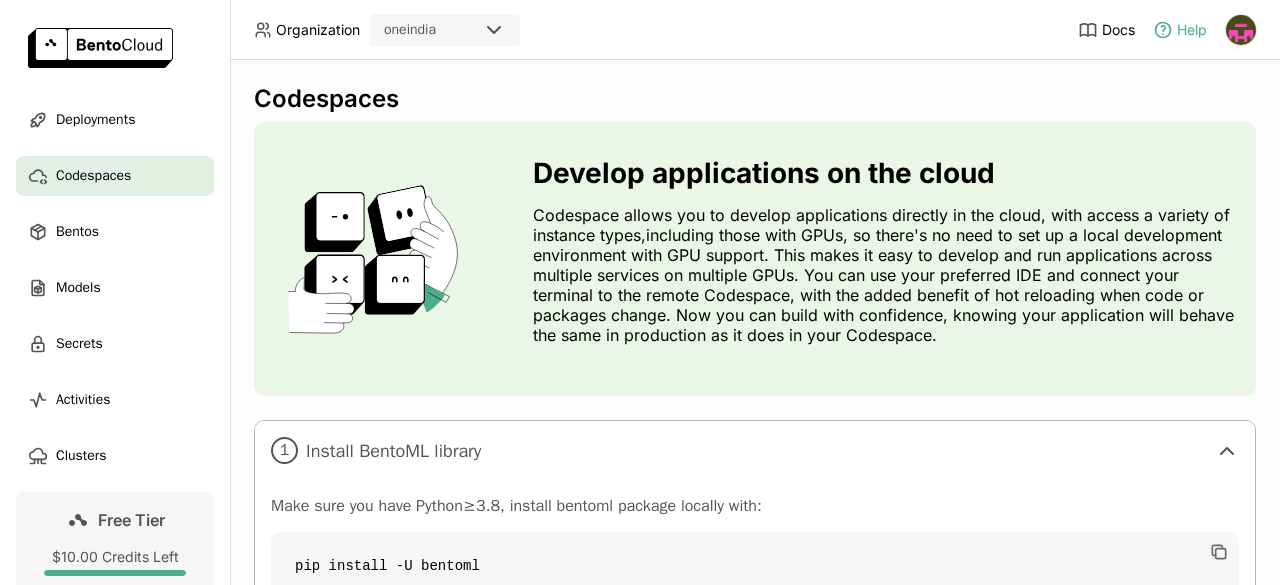 click on "Help" at bounding box center [1192, 30] 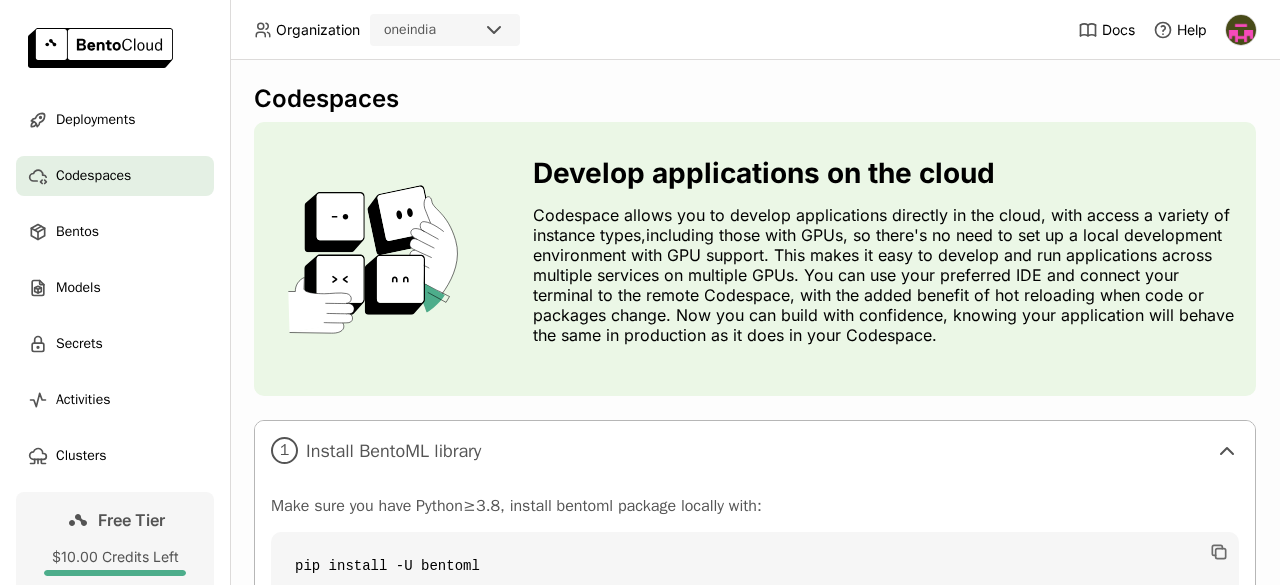 click at bounding box center [1241, 30] 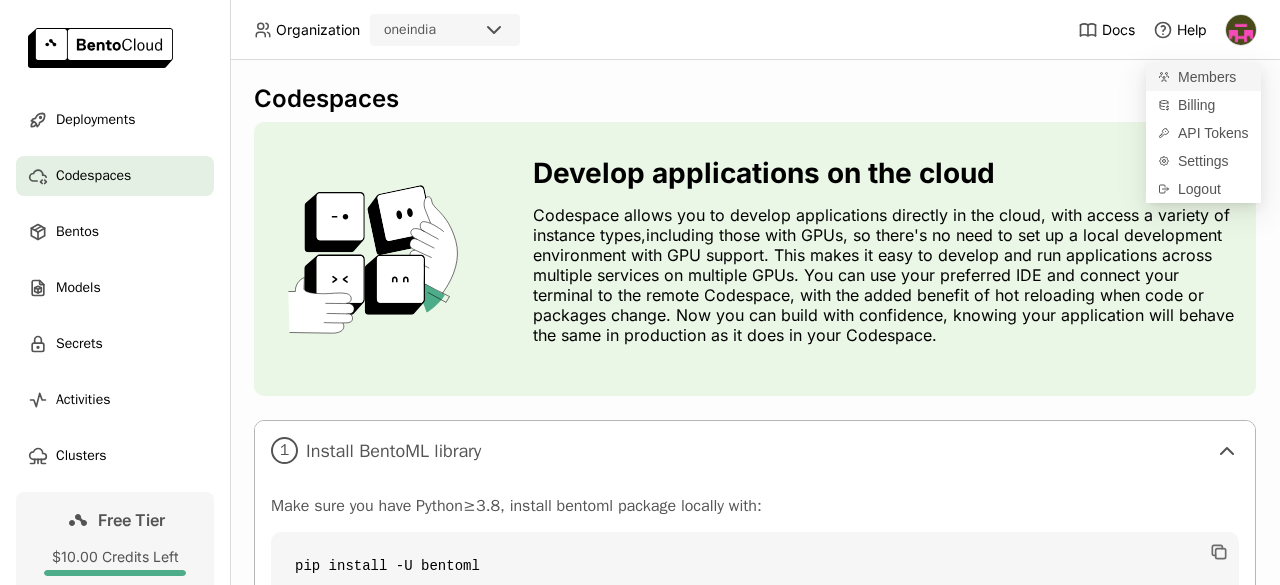 click on "Members" at bounding box center (1207, 77) 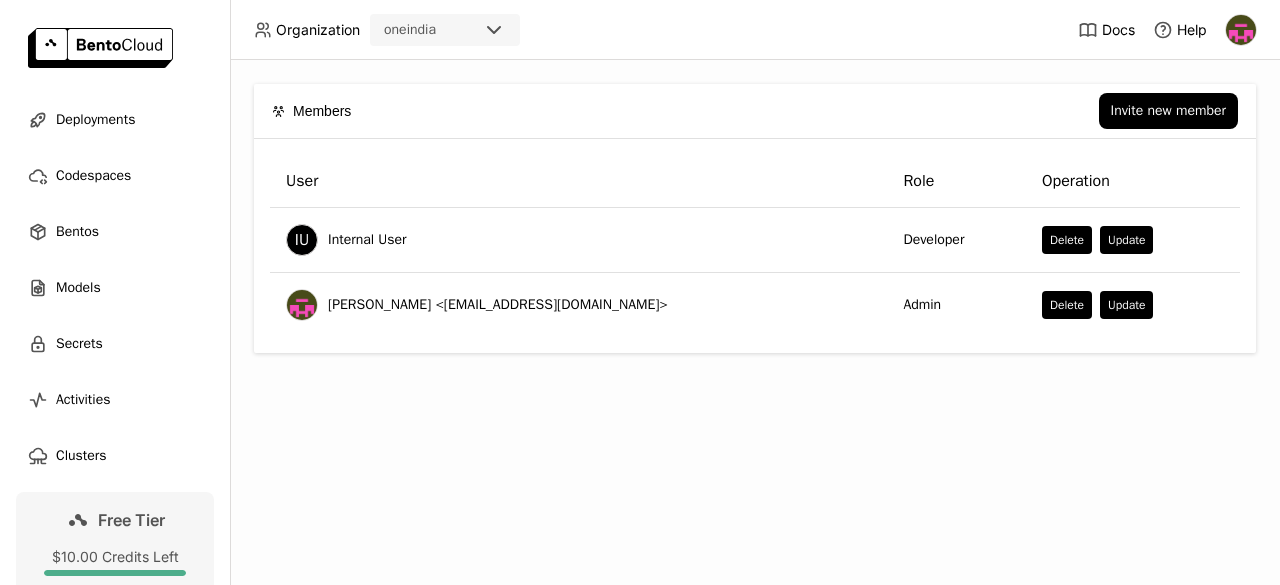 click on "Members Invite new member User Role Operation IU Internal User Developer Delete Update narendra nari <narendranari8341@gmail.com> Admin Delete Update" at bounding box center [755, 322] 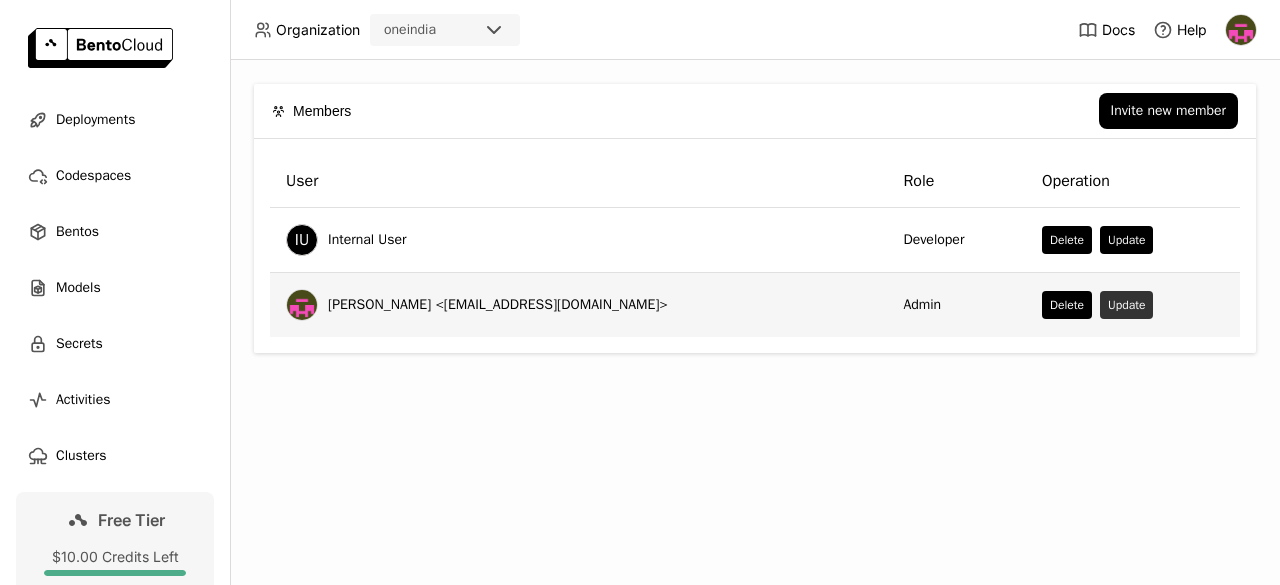 click on "Update" at bounding box center (1126, 305) 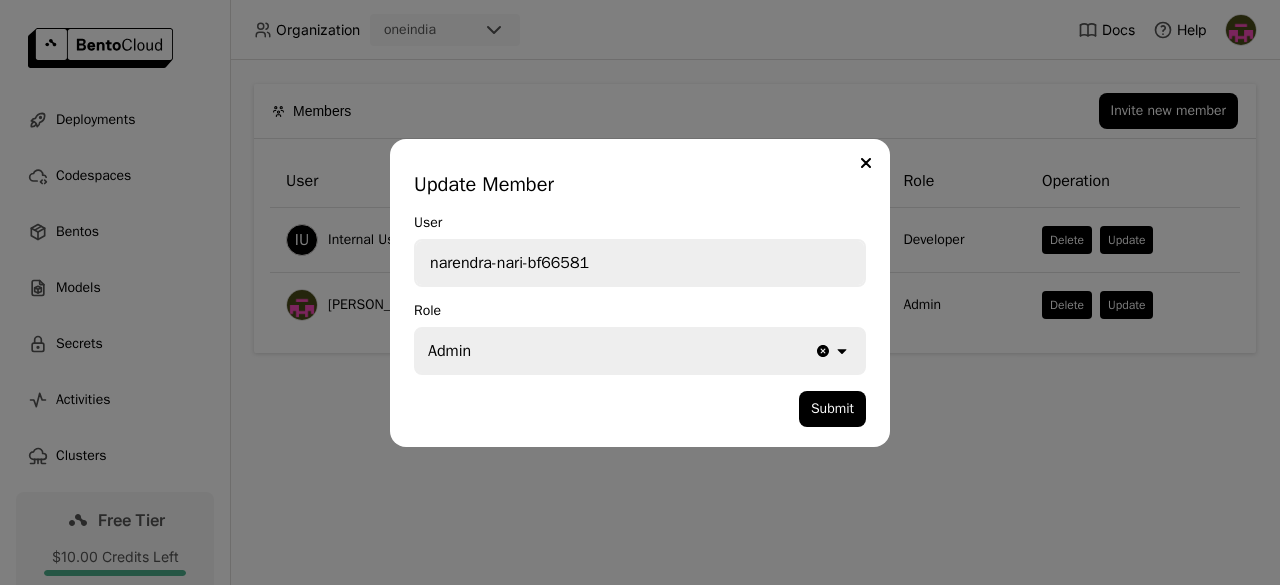 click on "Admin" at bounding box center (615, 351) 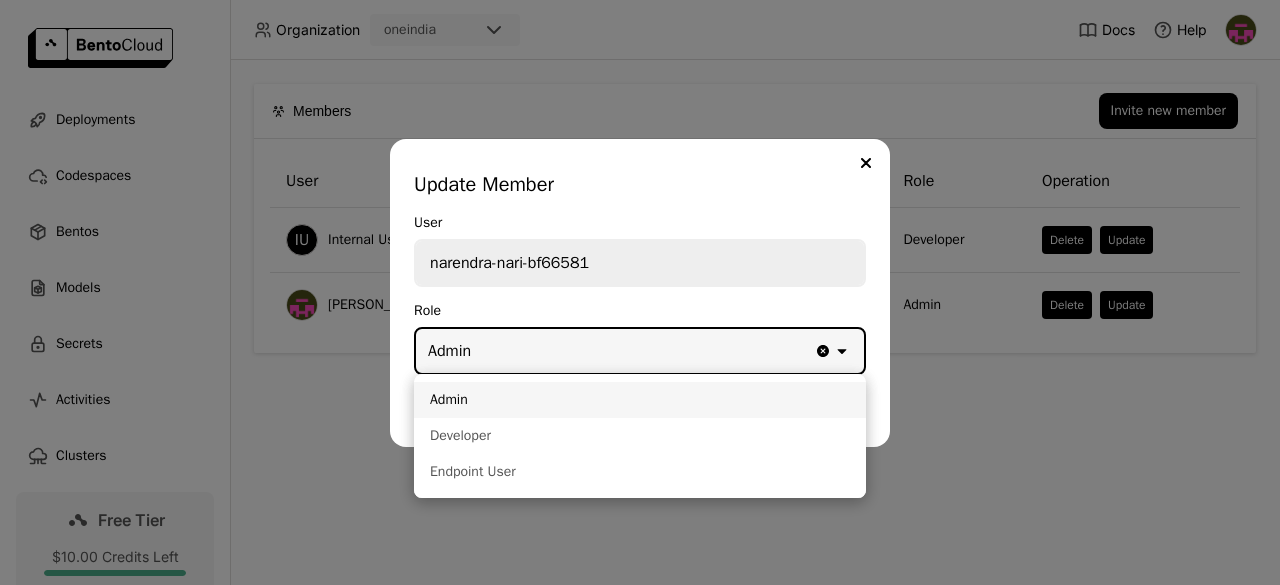 click on "Update Member User narendra-nari-bf66581 Role Admin Clear value open Submit" at bounding box center (640, 292) 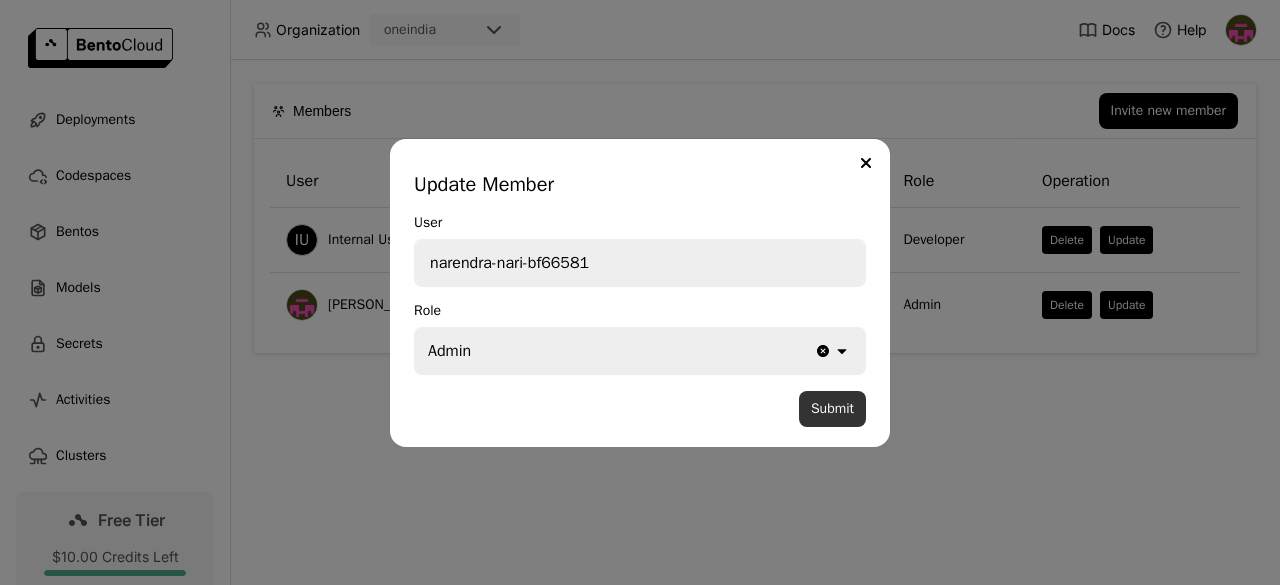 click on "Submit" at bounding box center (832, 409) 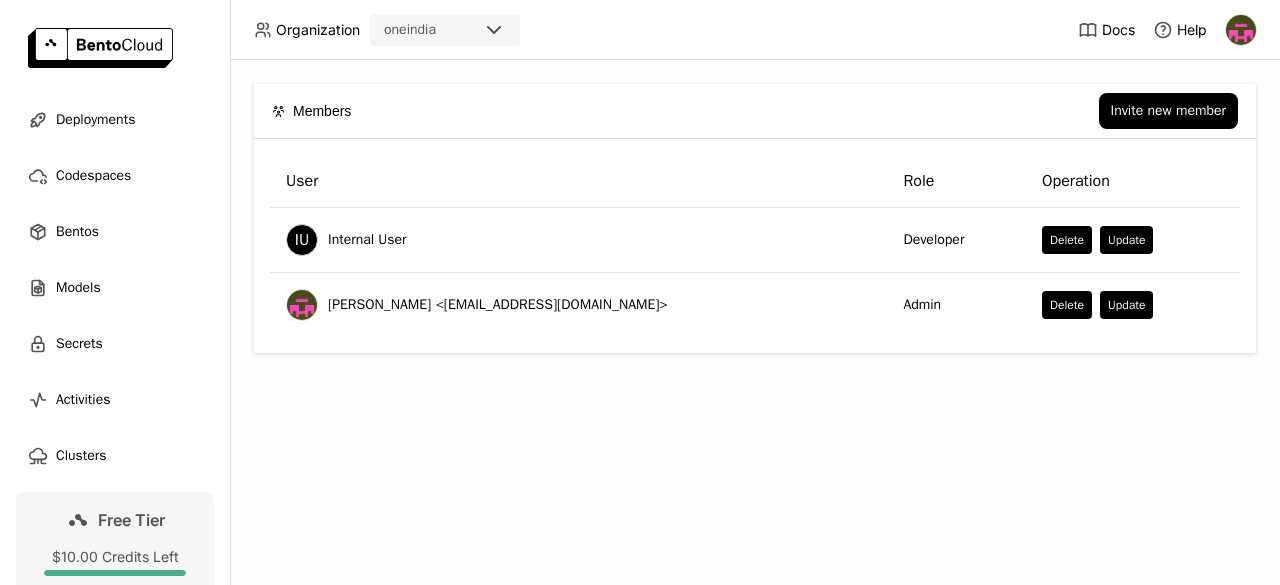 click on "Organization oneindia Docs Help" at bounding box center (640, 30) 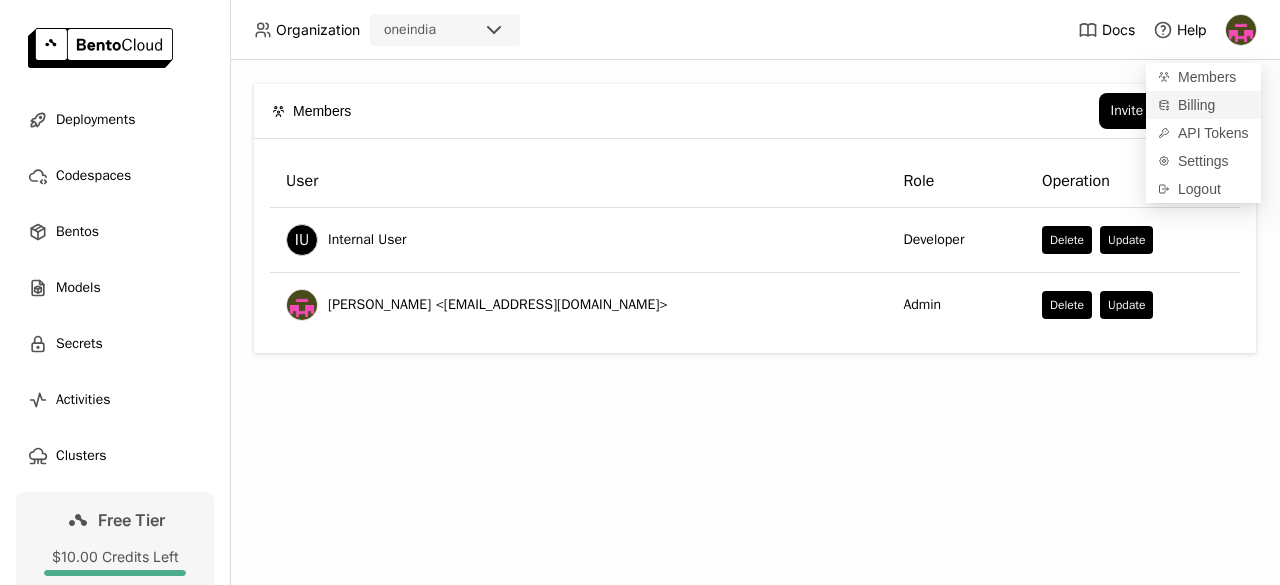 click on "Billing" at bounding box center [1196, 105] 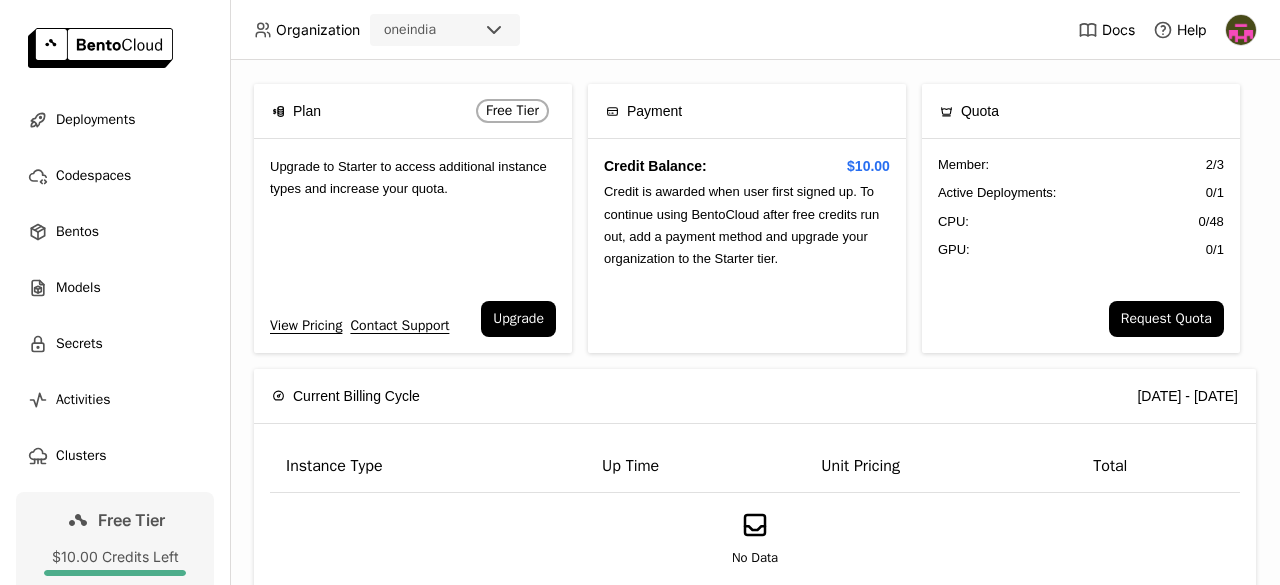 click on "Instance Type Up Time Unit Pricing Total No Data" at bounding box center [755, 512] 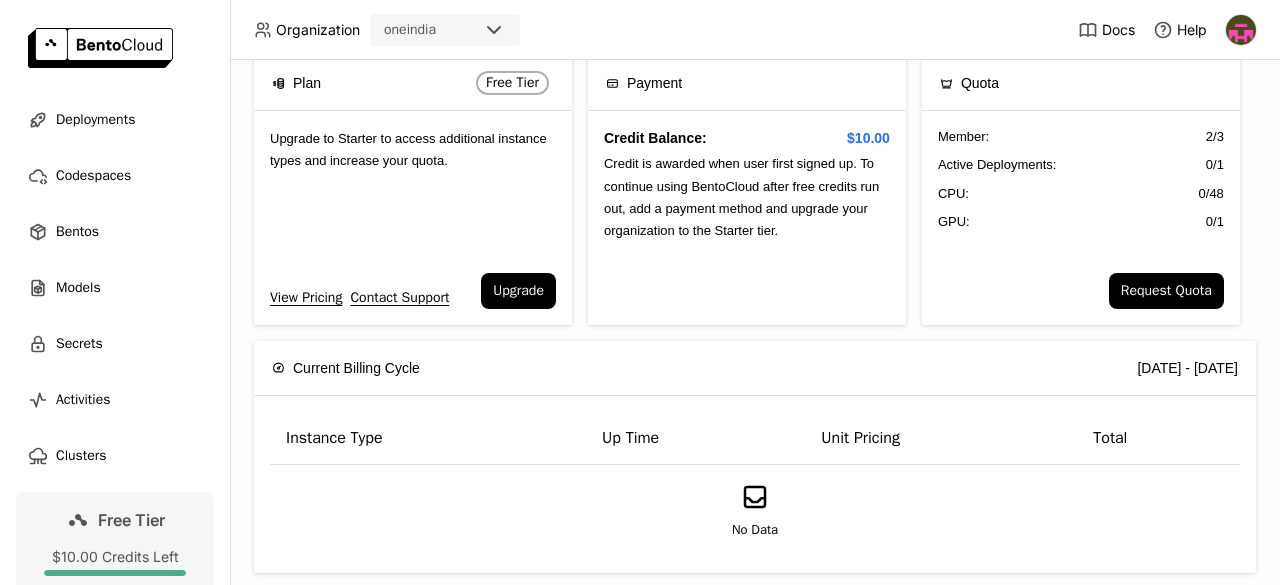 scroll, scrollTop: 0, scrollLeft: 0, axis: both 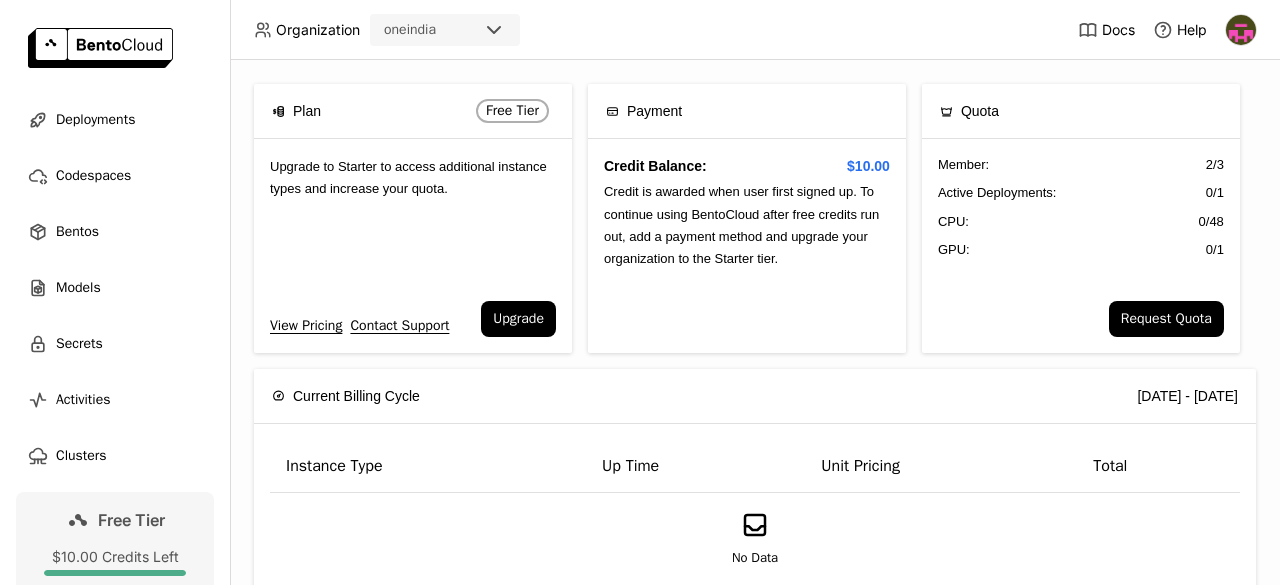 click on "Free Tier" at bounding box center [512, 111] 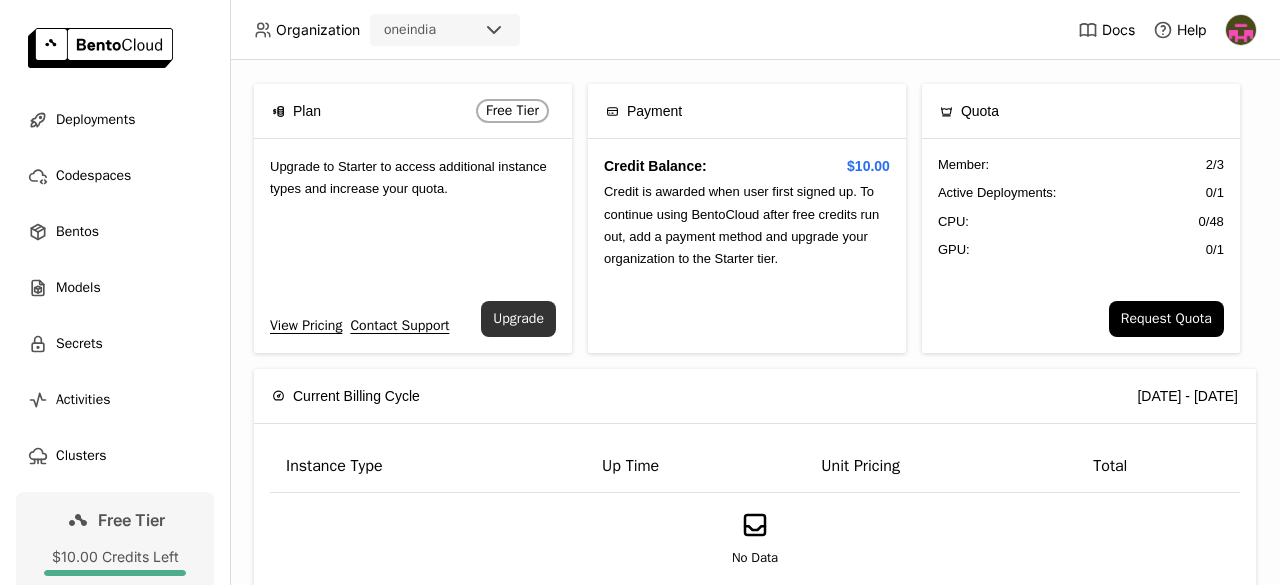 click on "Upgrade" at bounding box center [518, 319] 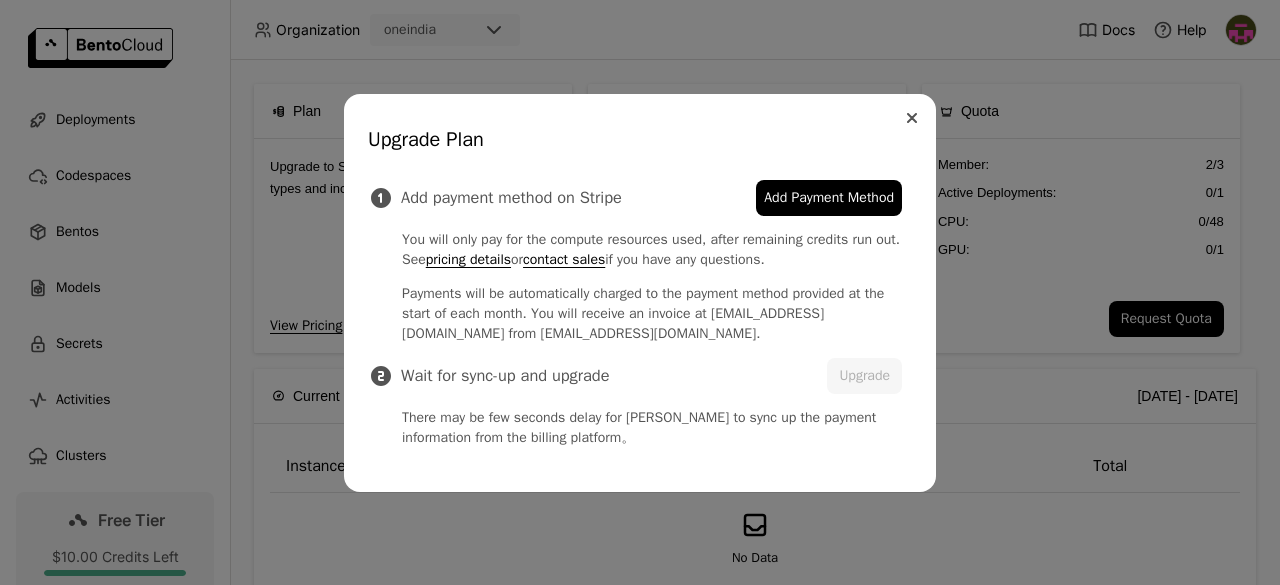 click 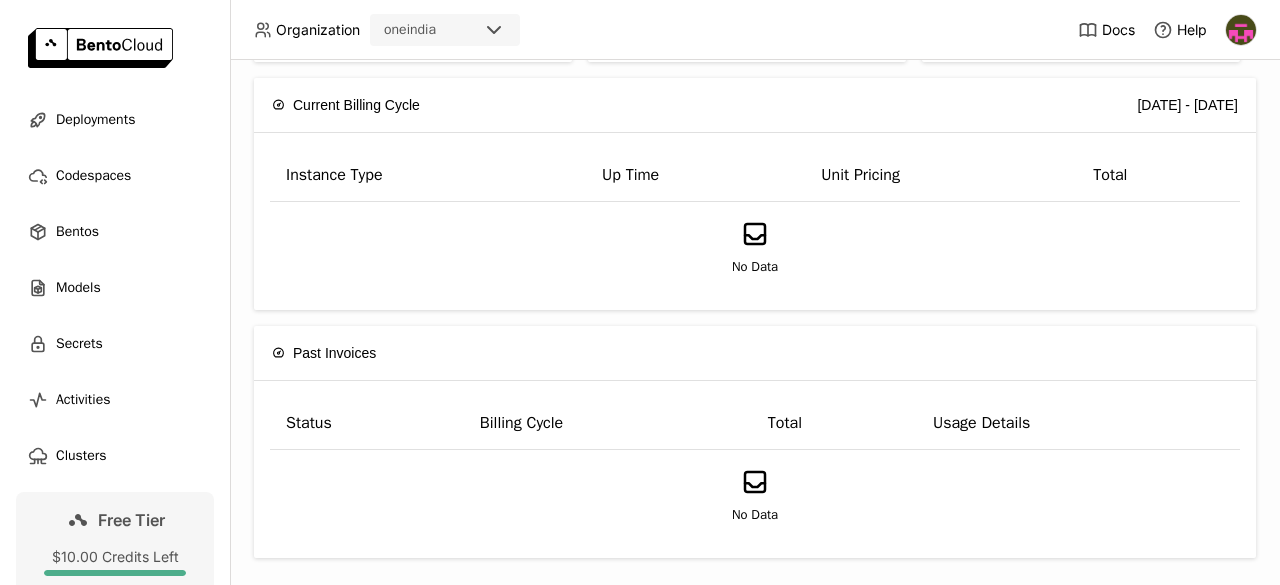 scroll, scrollTop: 292, scrollLeft: 0, axis: vertical 